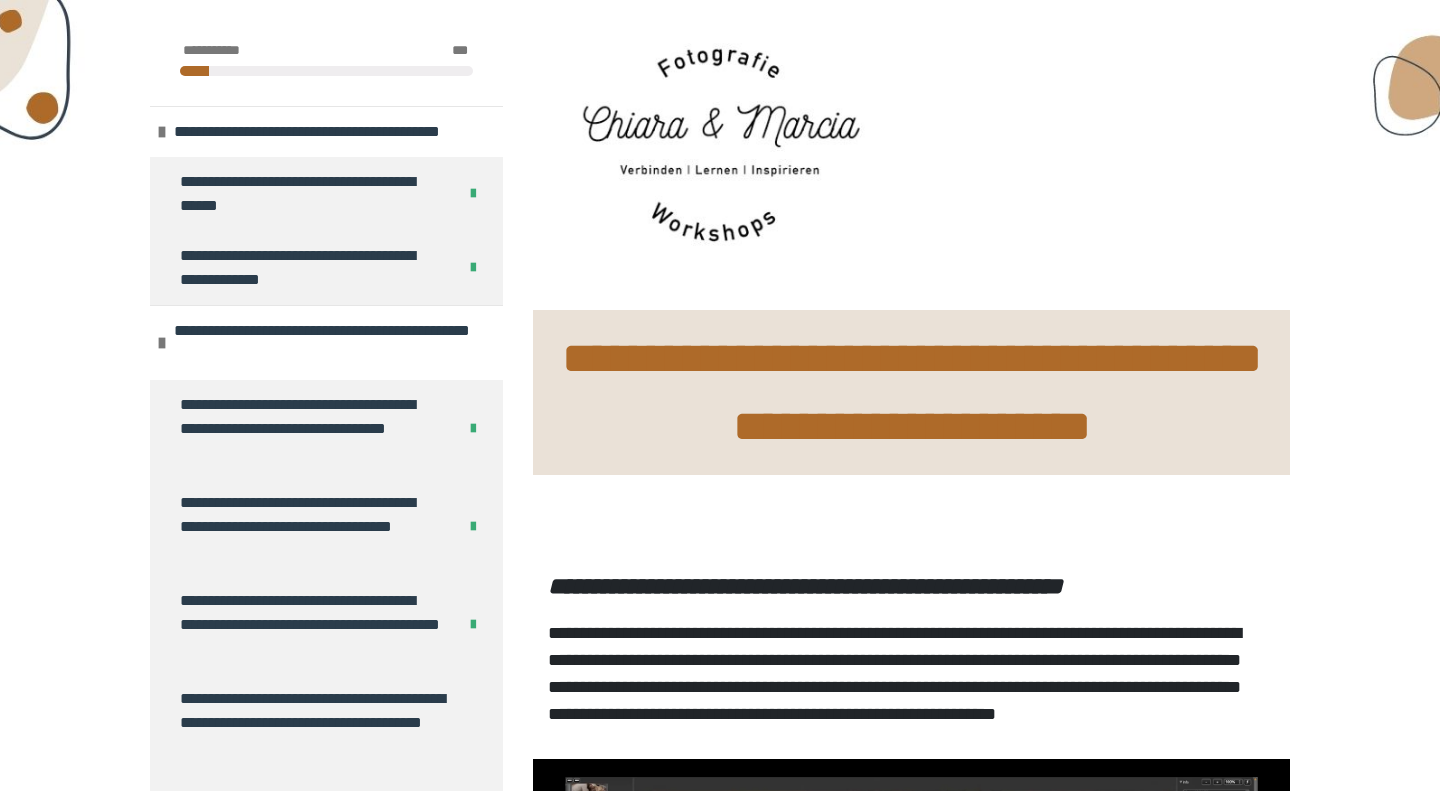 scroll, scrollTop: 560, scrollLeft: 0, axis: vertical 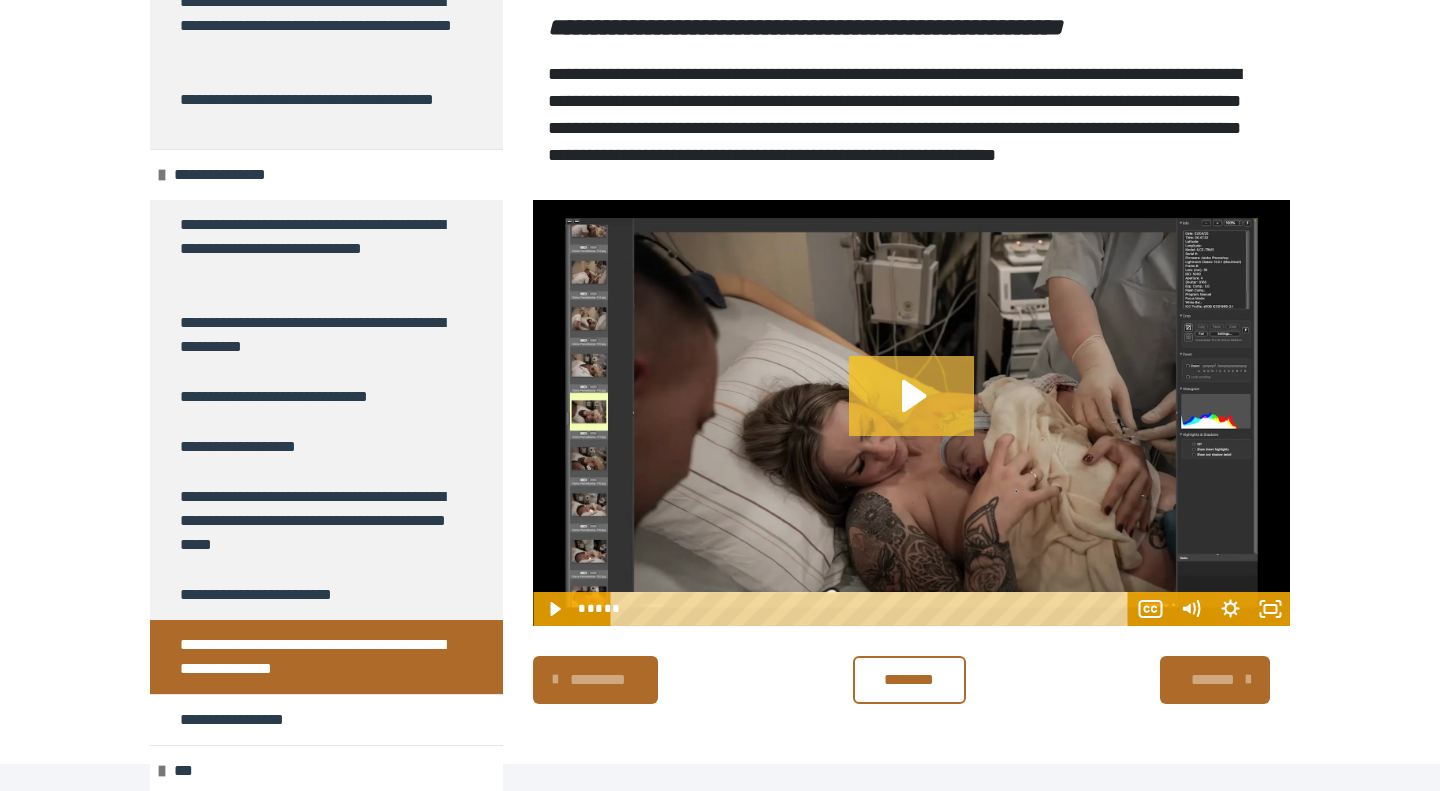 click 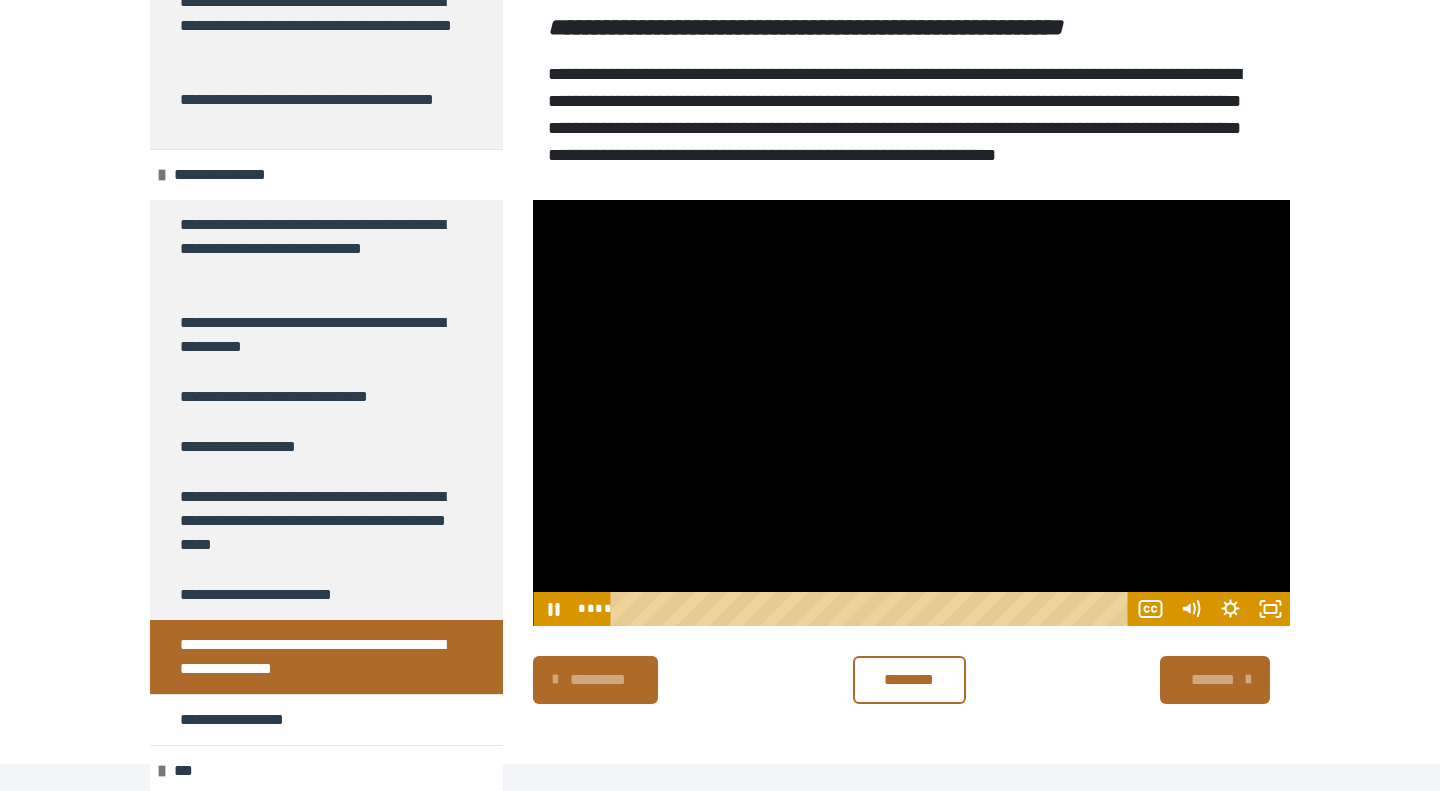 click at bounding box center [911, 413] 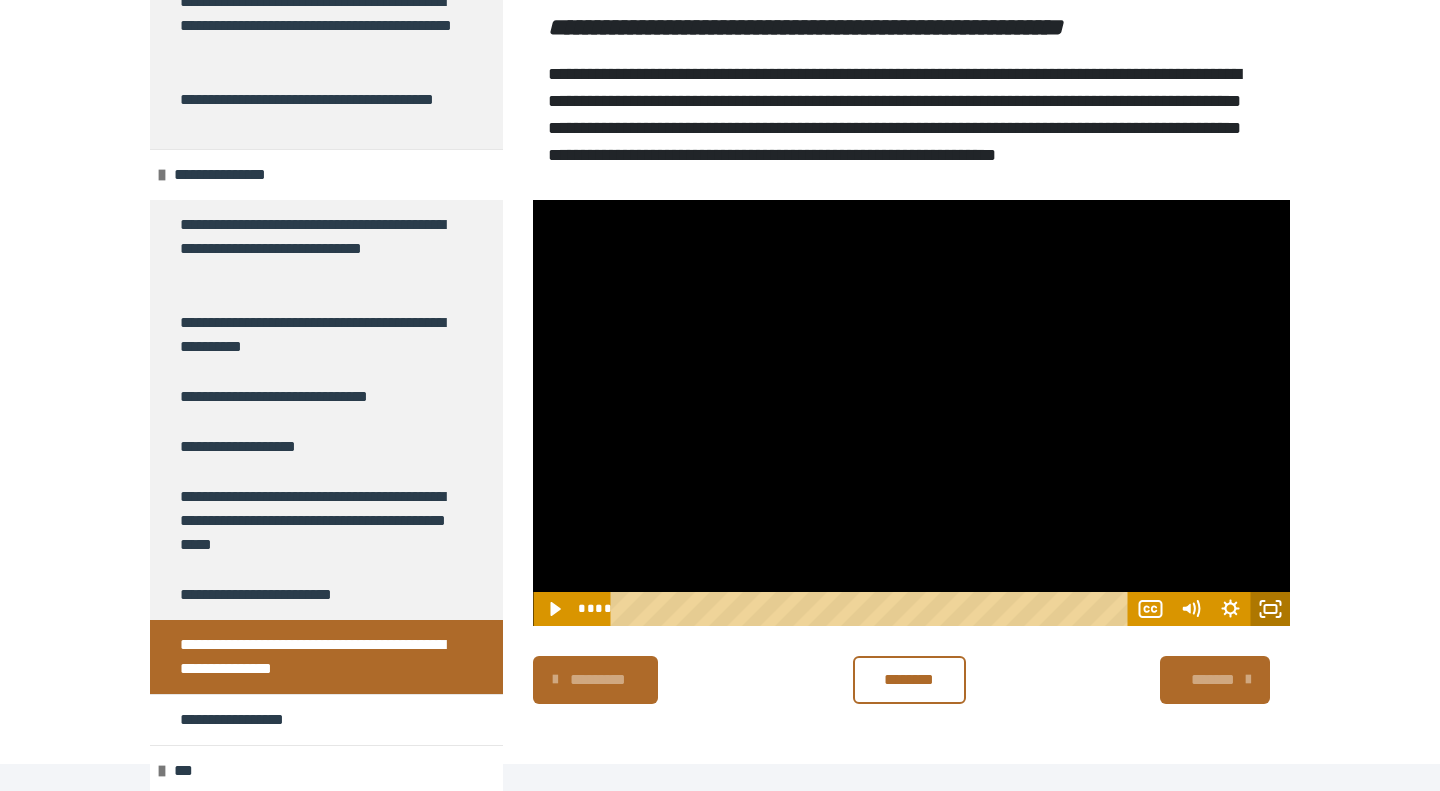 click 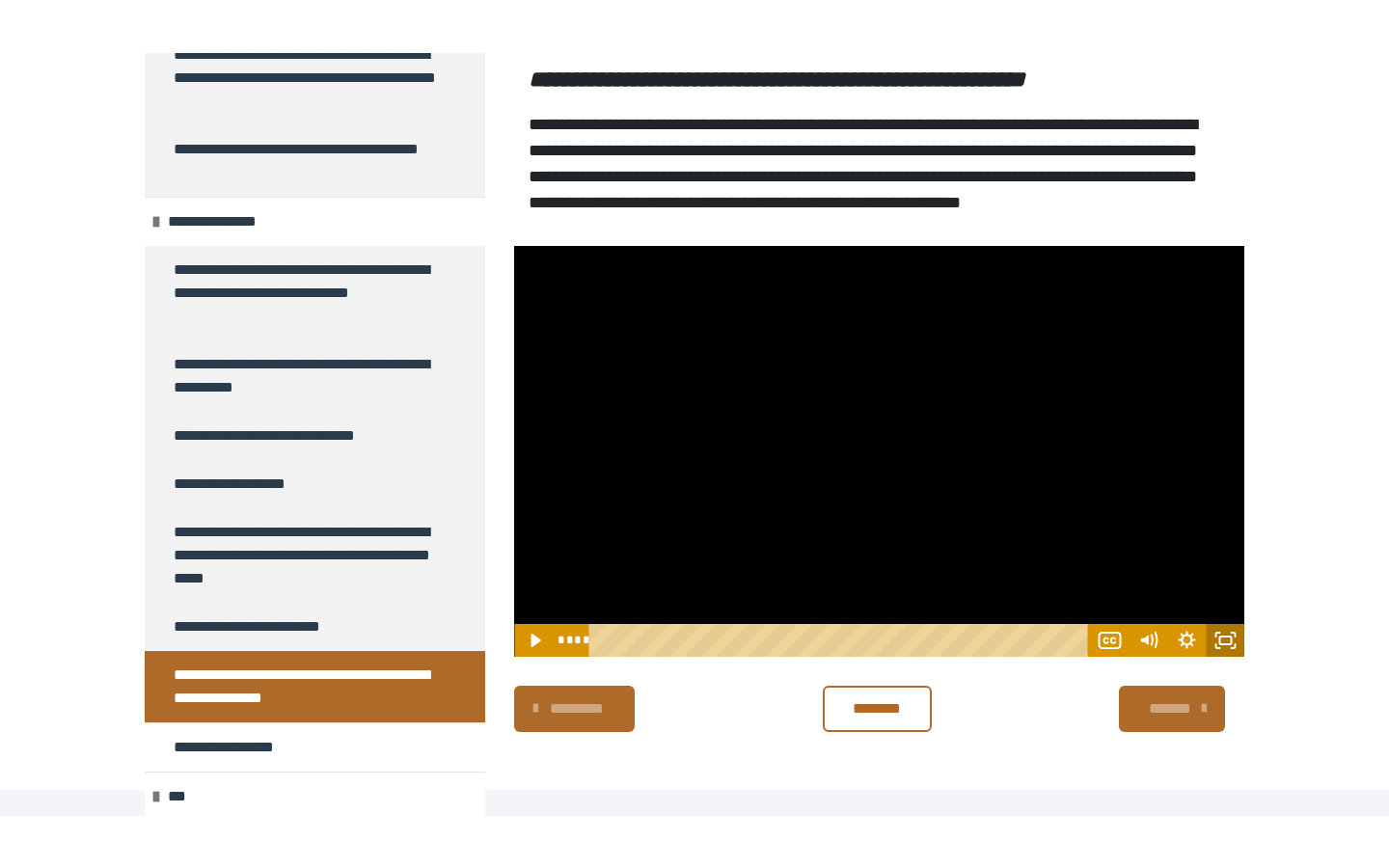 scroll, scrollTop: 434, scrollLeft: 0, axis: vertical 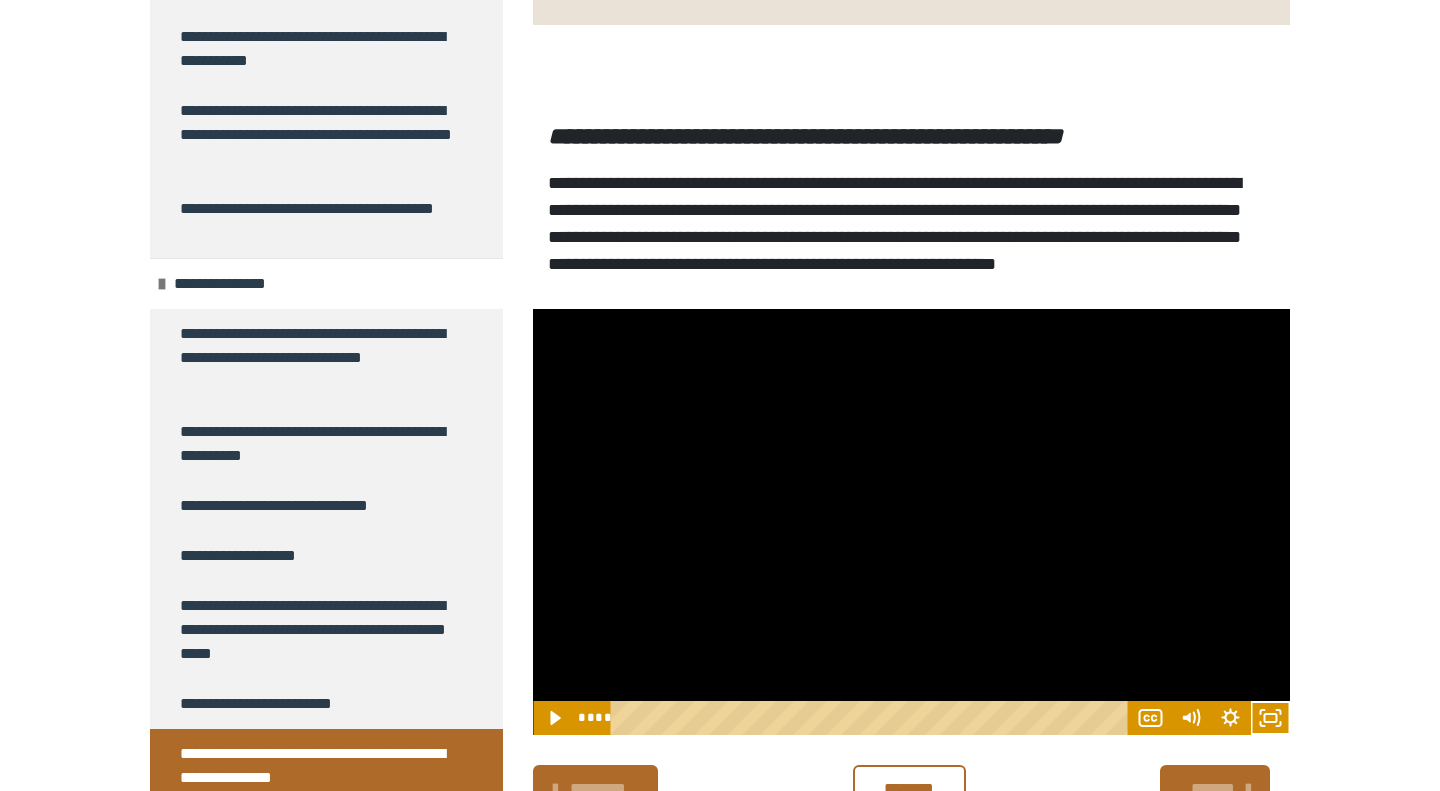 click at bounding box center [911, 522] 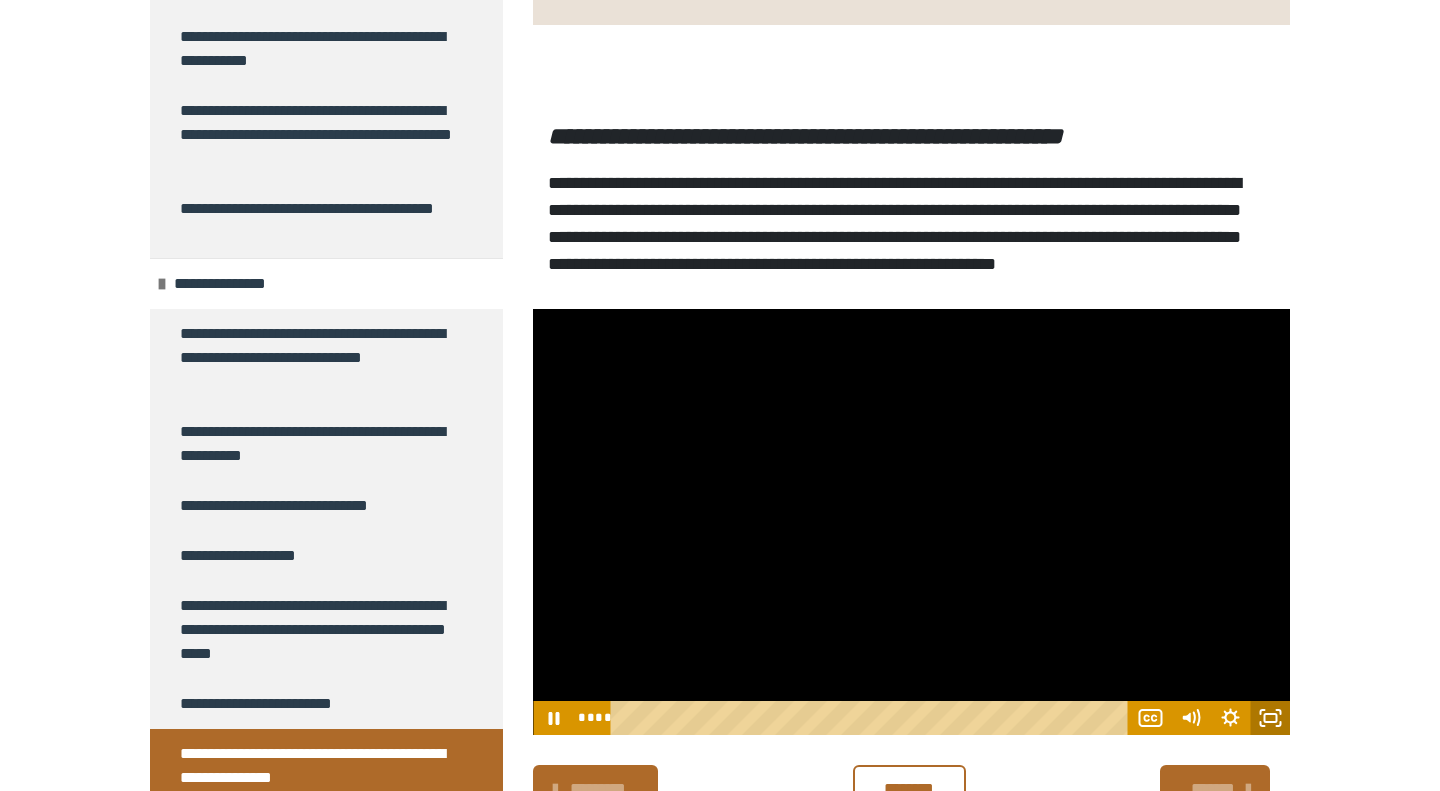 click 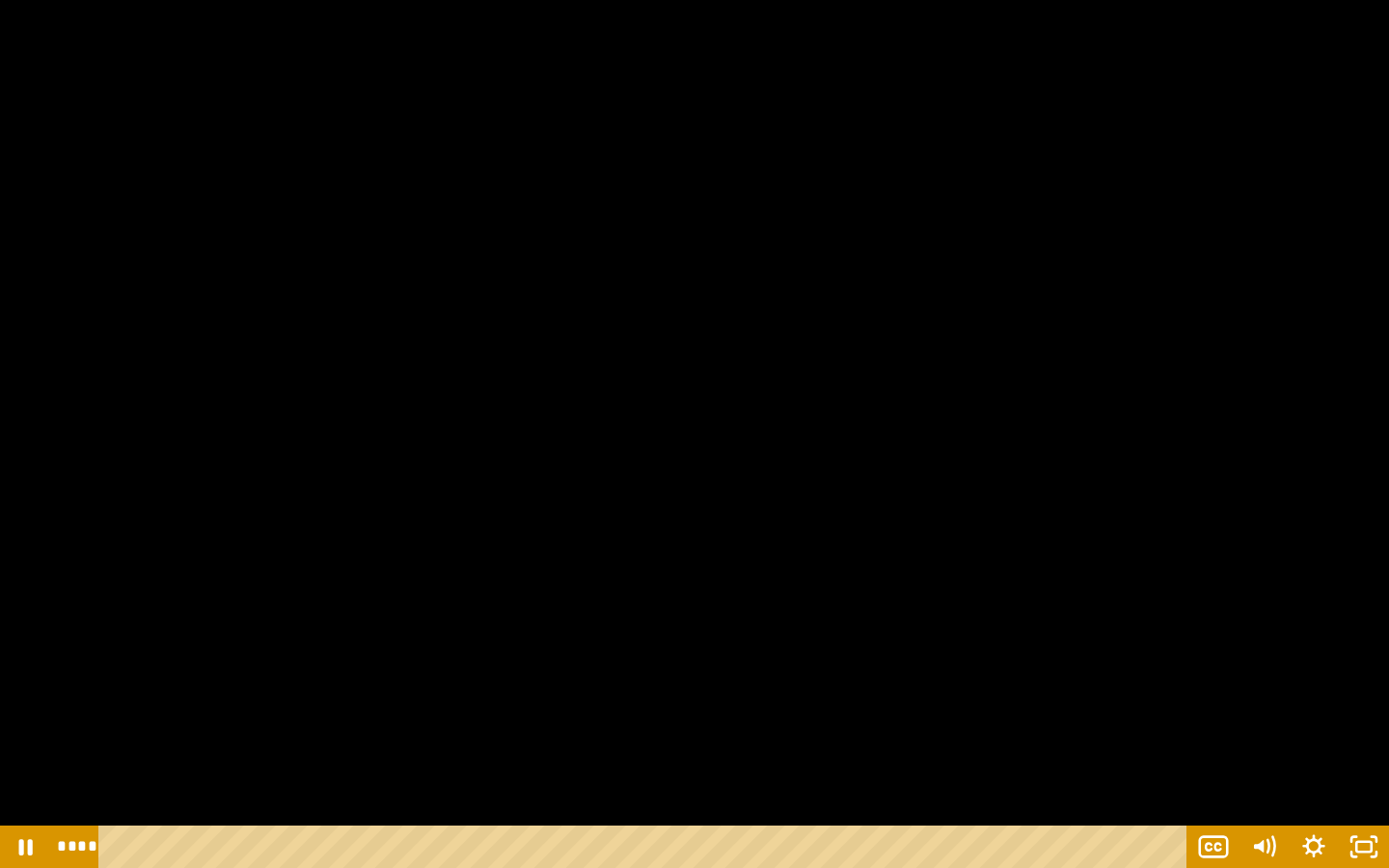 click at bounding box center (694, 434) 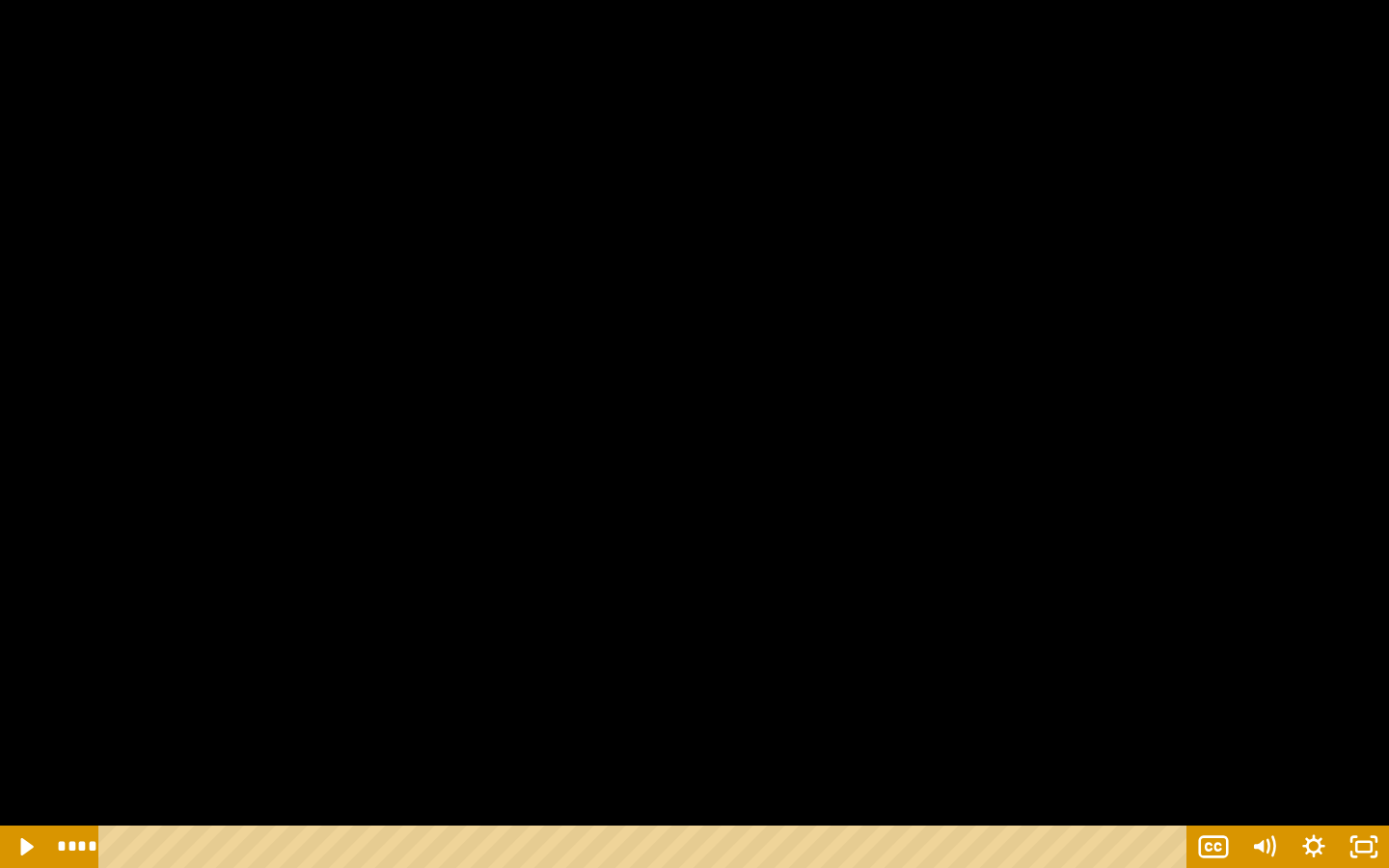 drag, startPoint x: 137, startPoint y: 845, endPoint x: 41, endPoint y: 847, distance: 96.0208 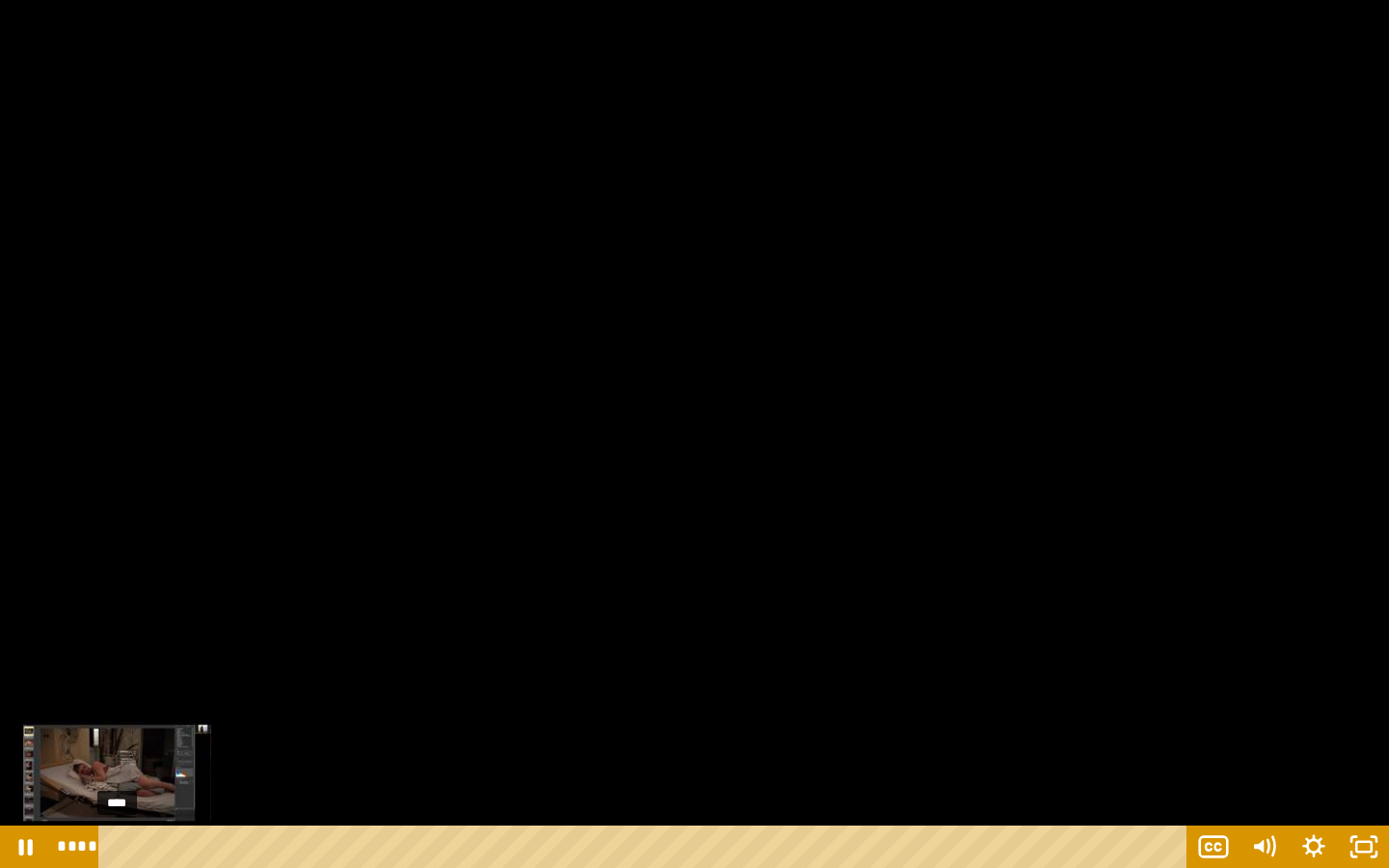 drag, startPoint x: 122, startPoint y: 853, endPoint x: 80, endPoint y: 850, distance: 42.107007 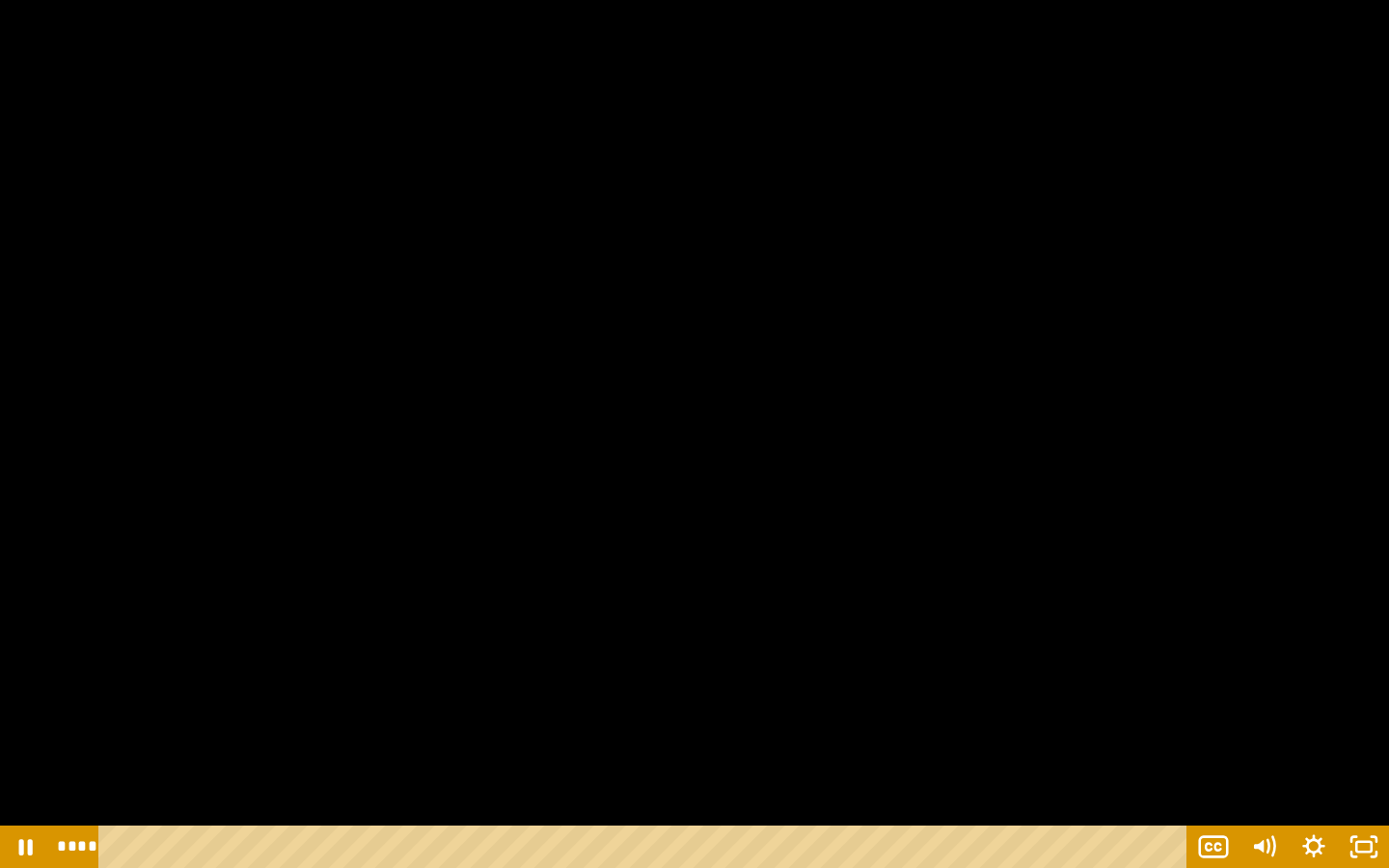 click at bounding box center [694, 434] 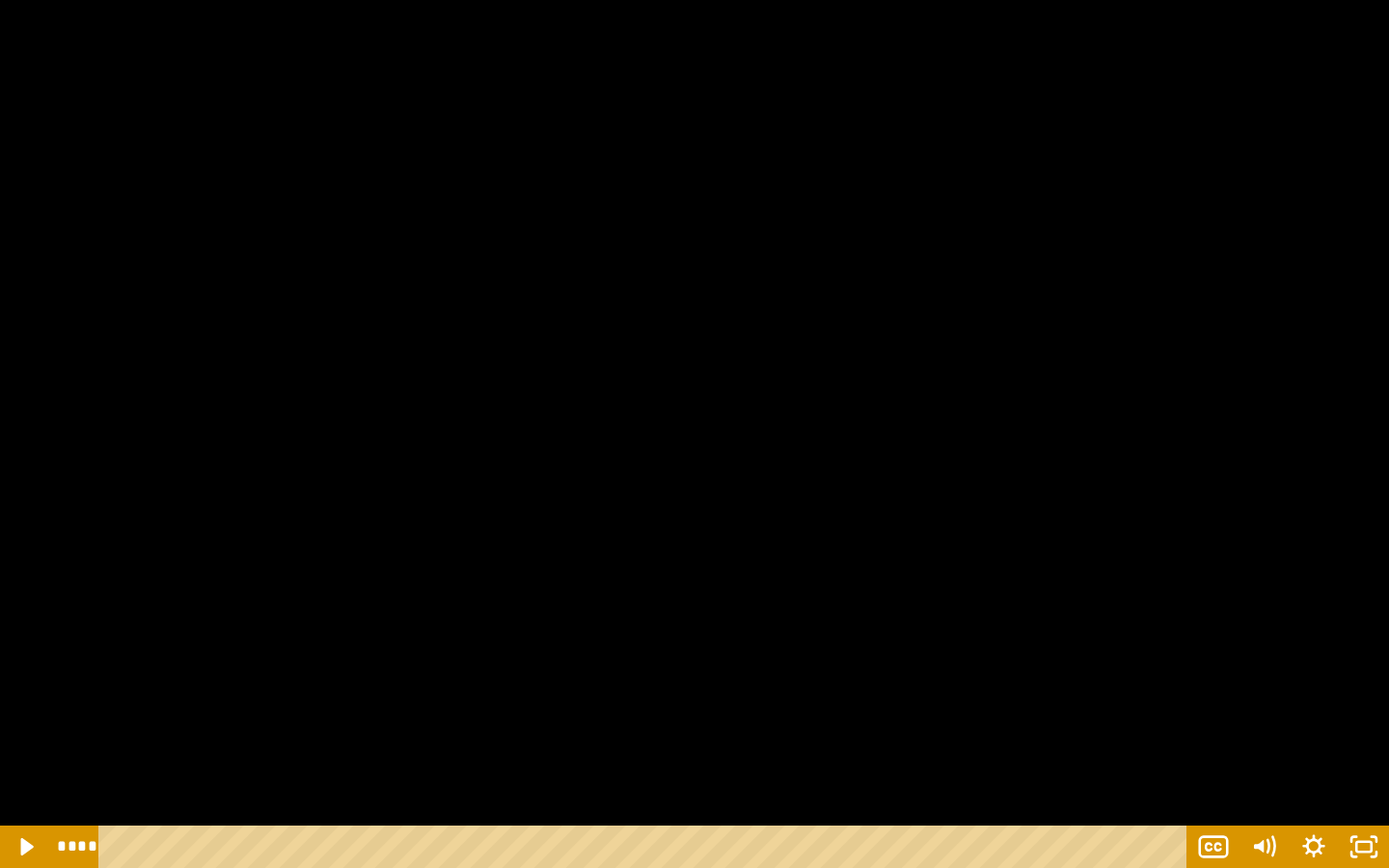 click at bounding box center [694, 434] 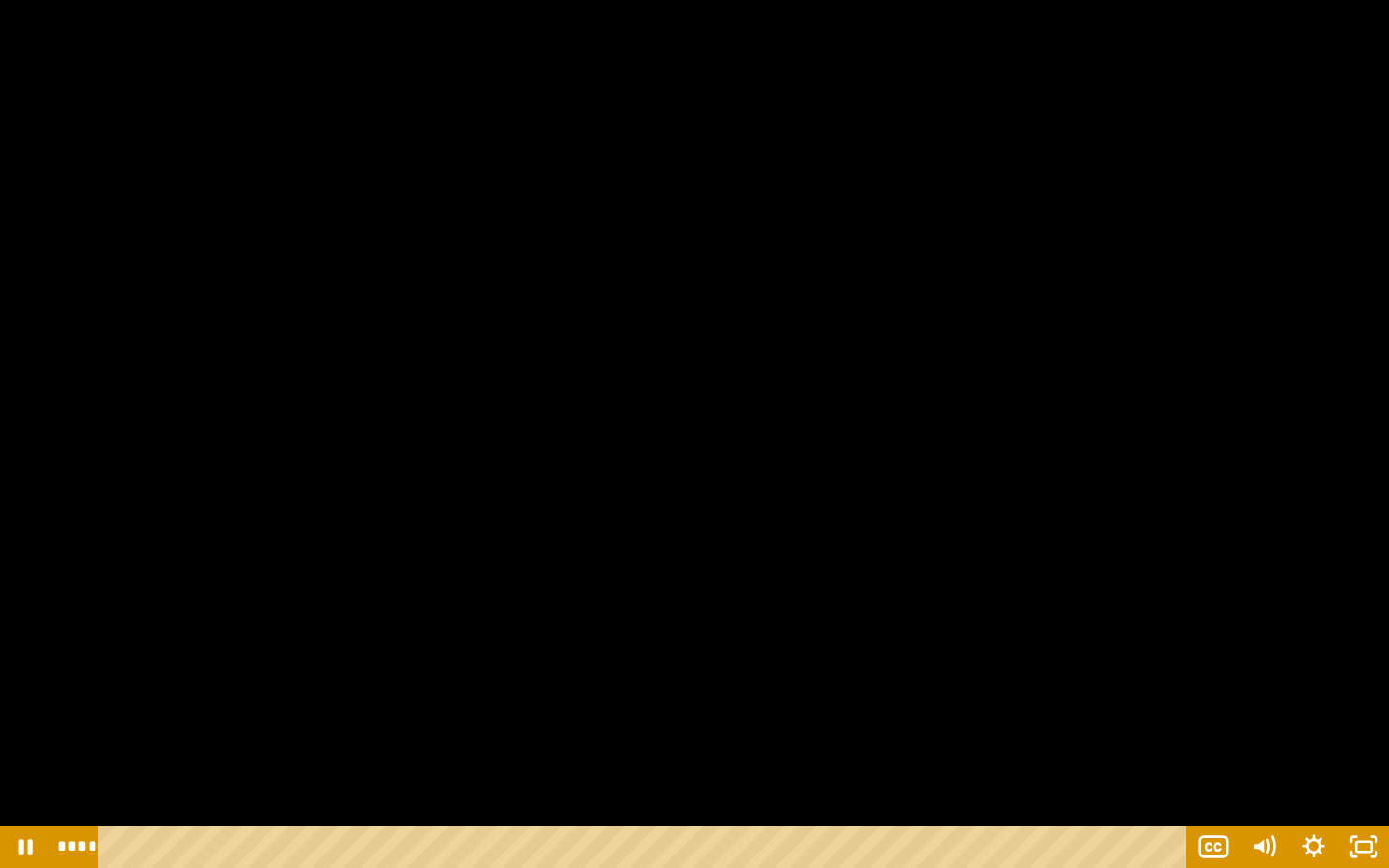 click at bounding box center (694, 434) 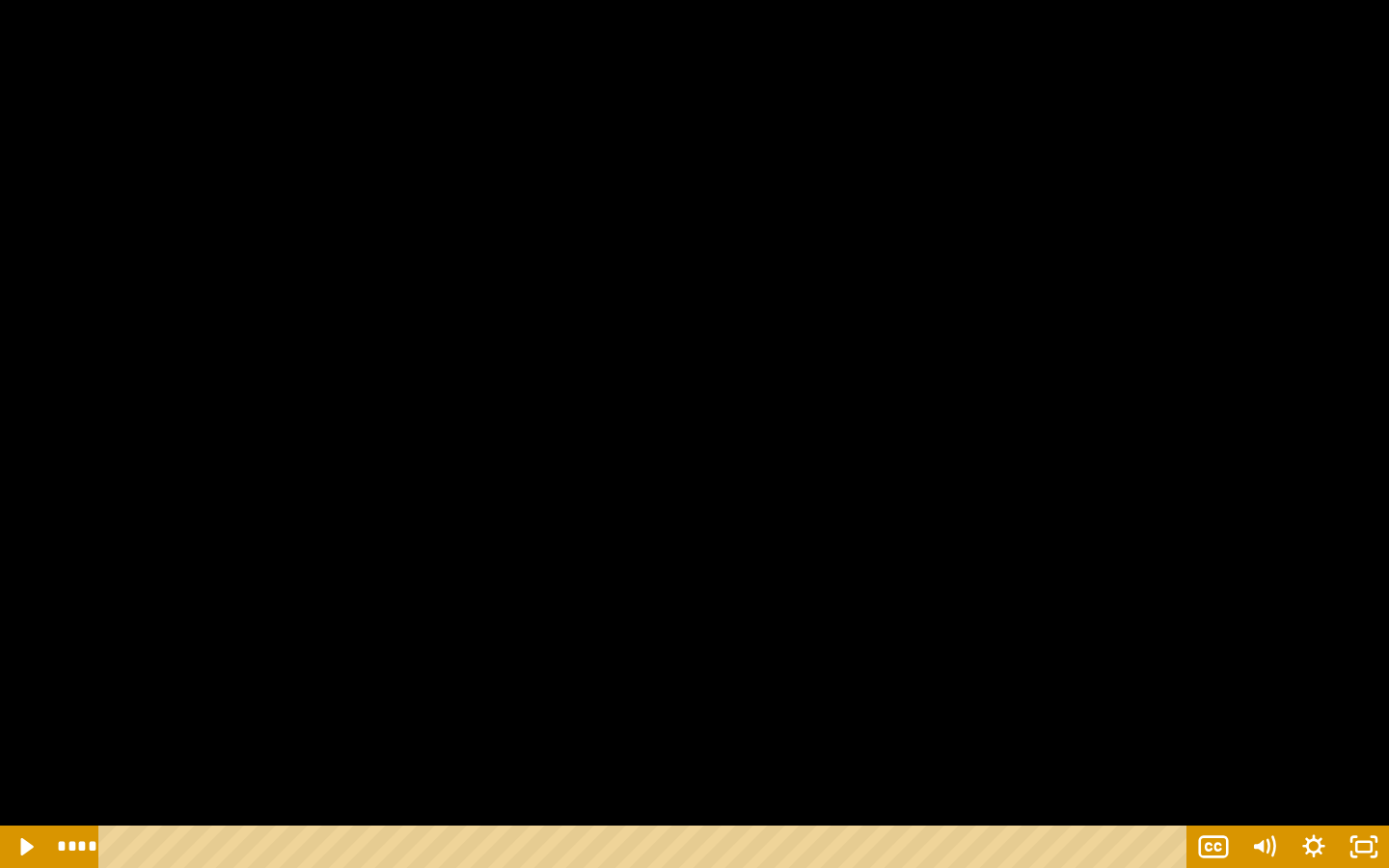 click at bounding box center [694, 434] 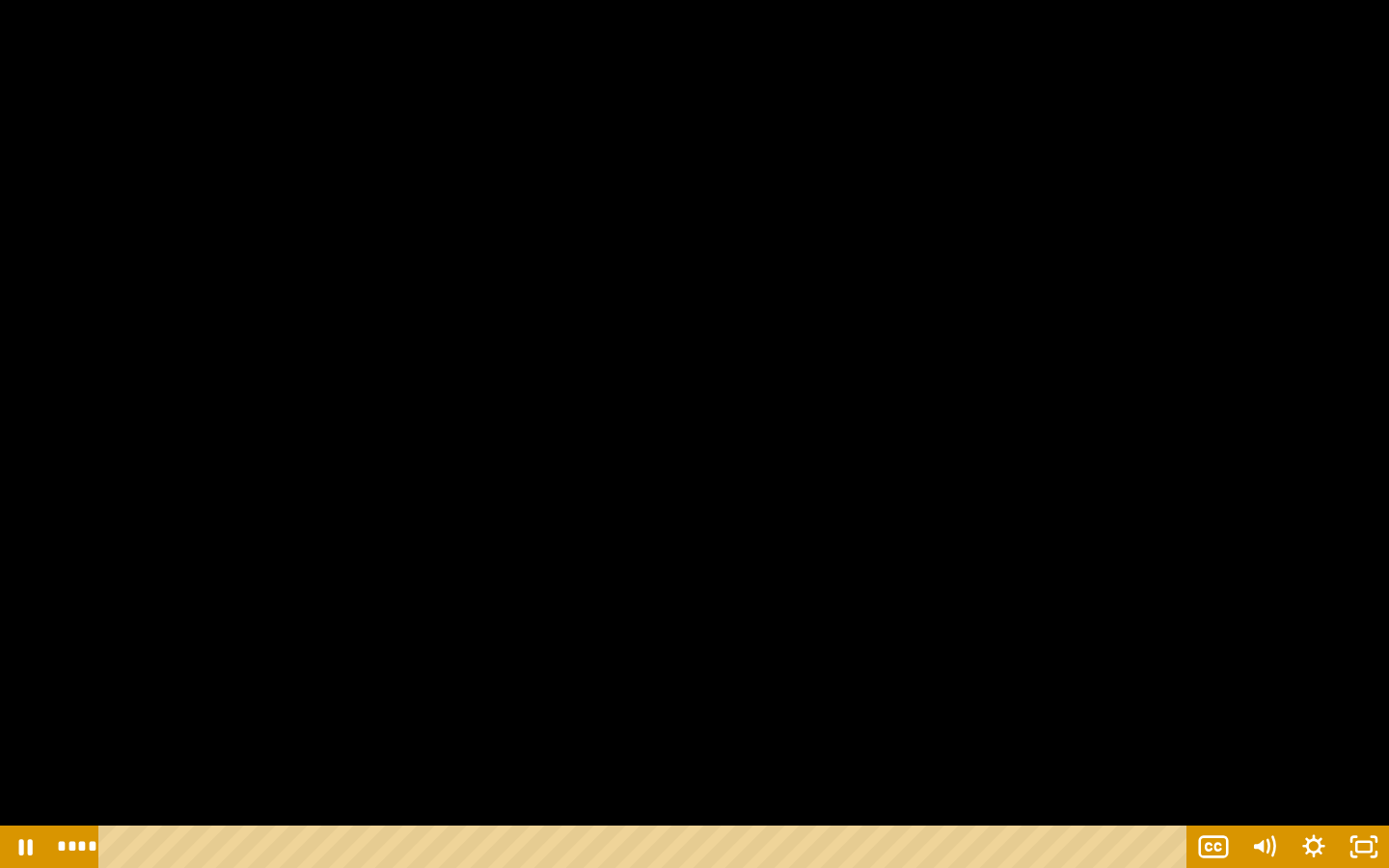click at bounding box center [694, 434] 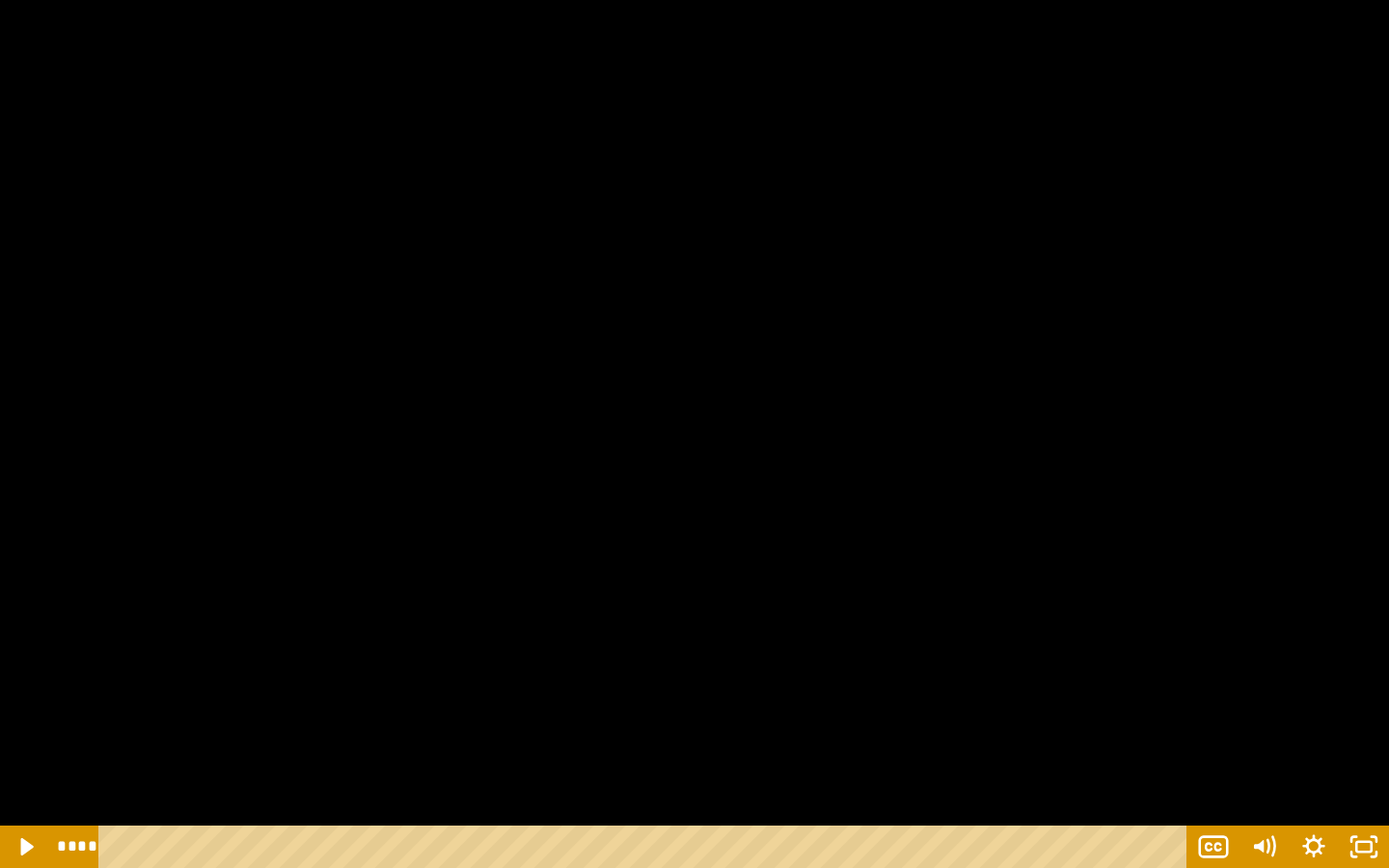 click at bounding box center [694, 434] 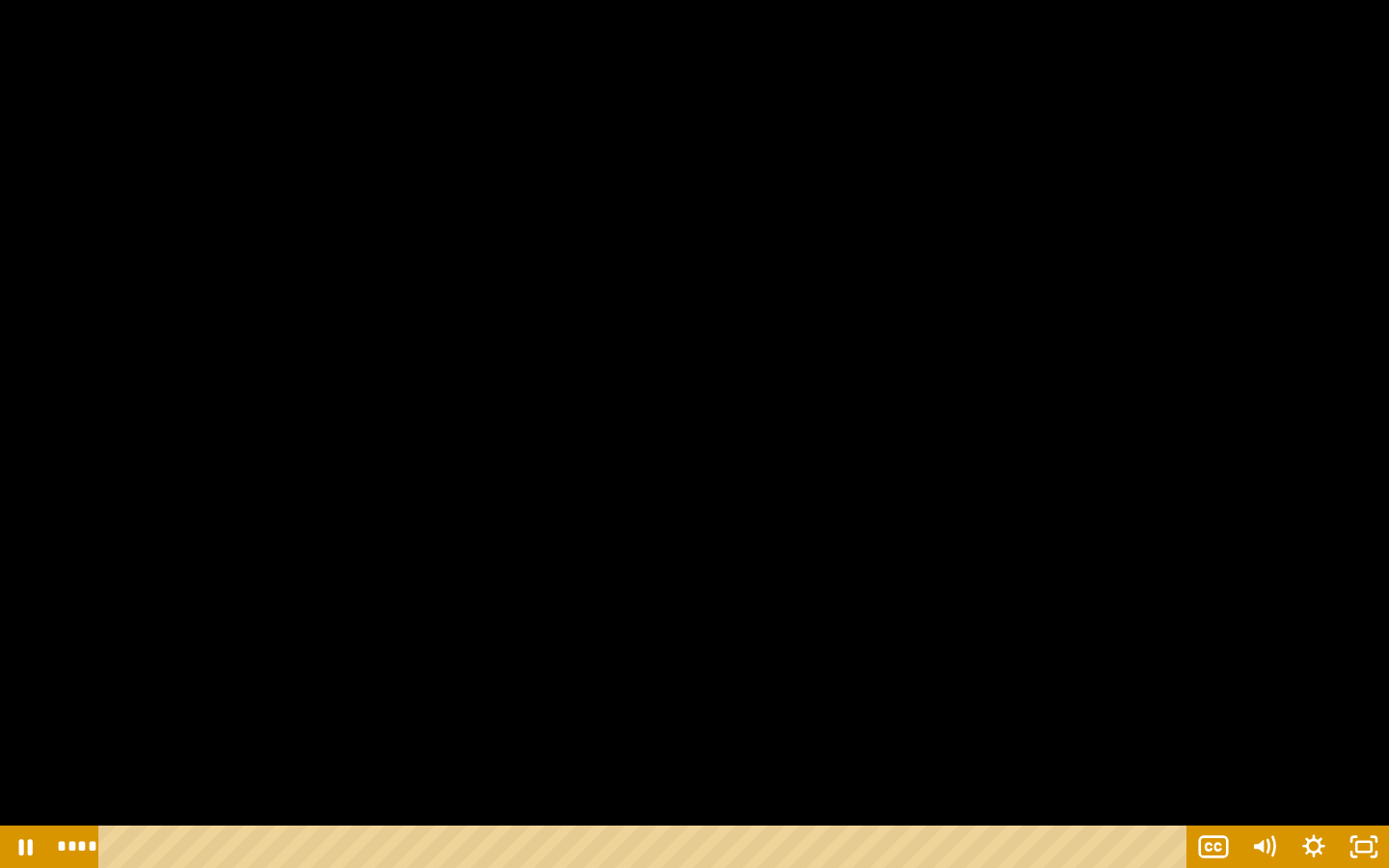 click at bounding box center (694, 434) 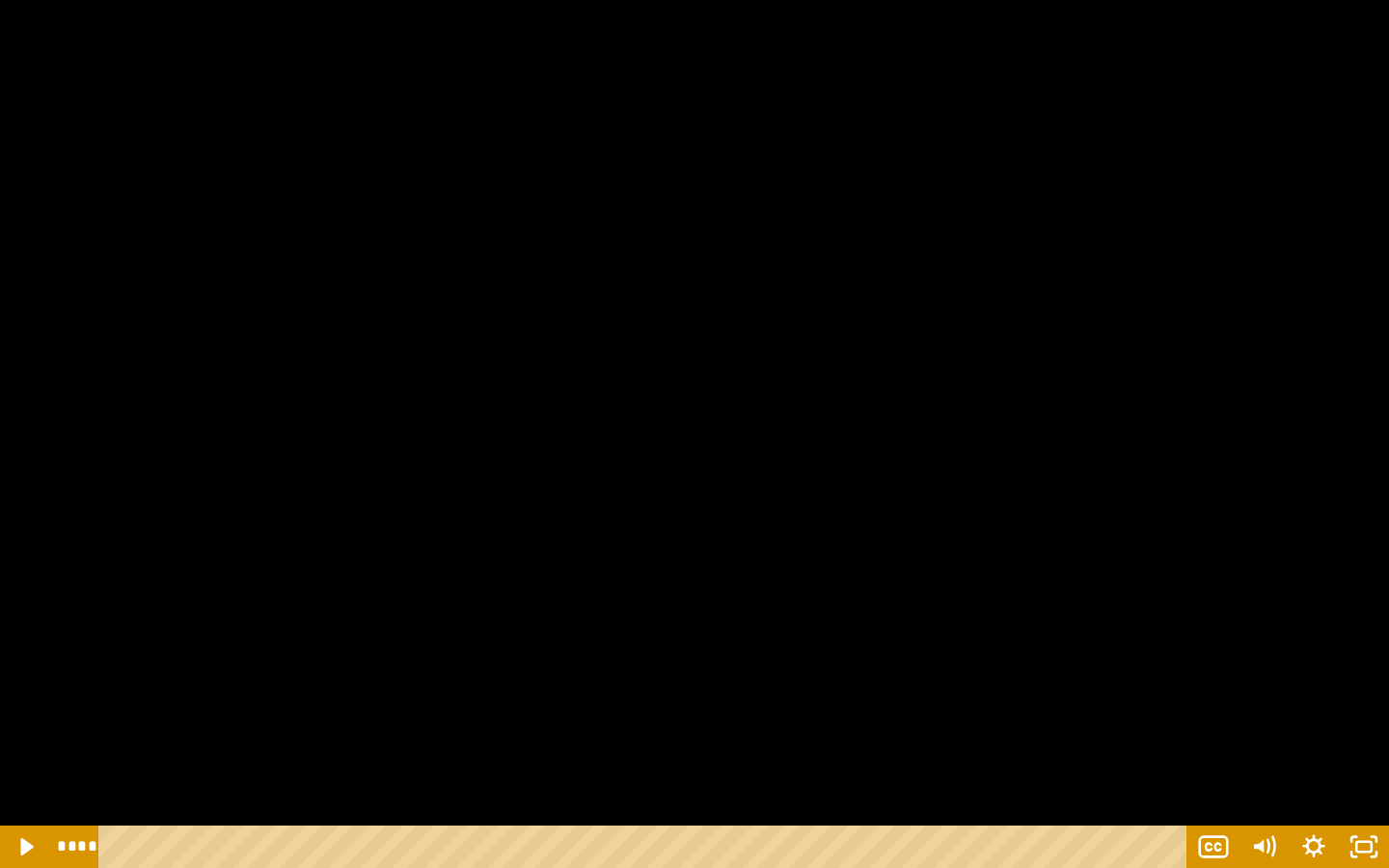 click at bounding box center [694, 434] 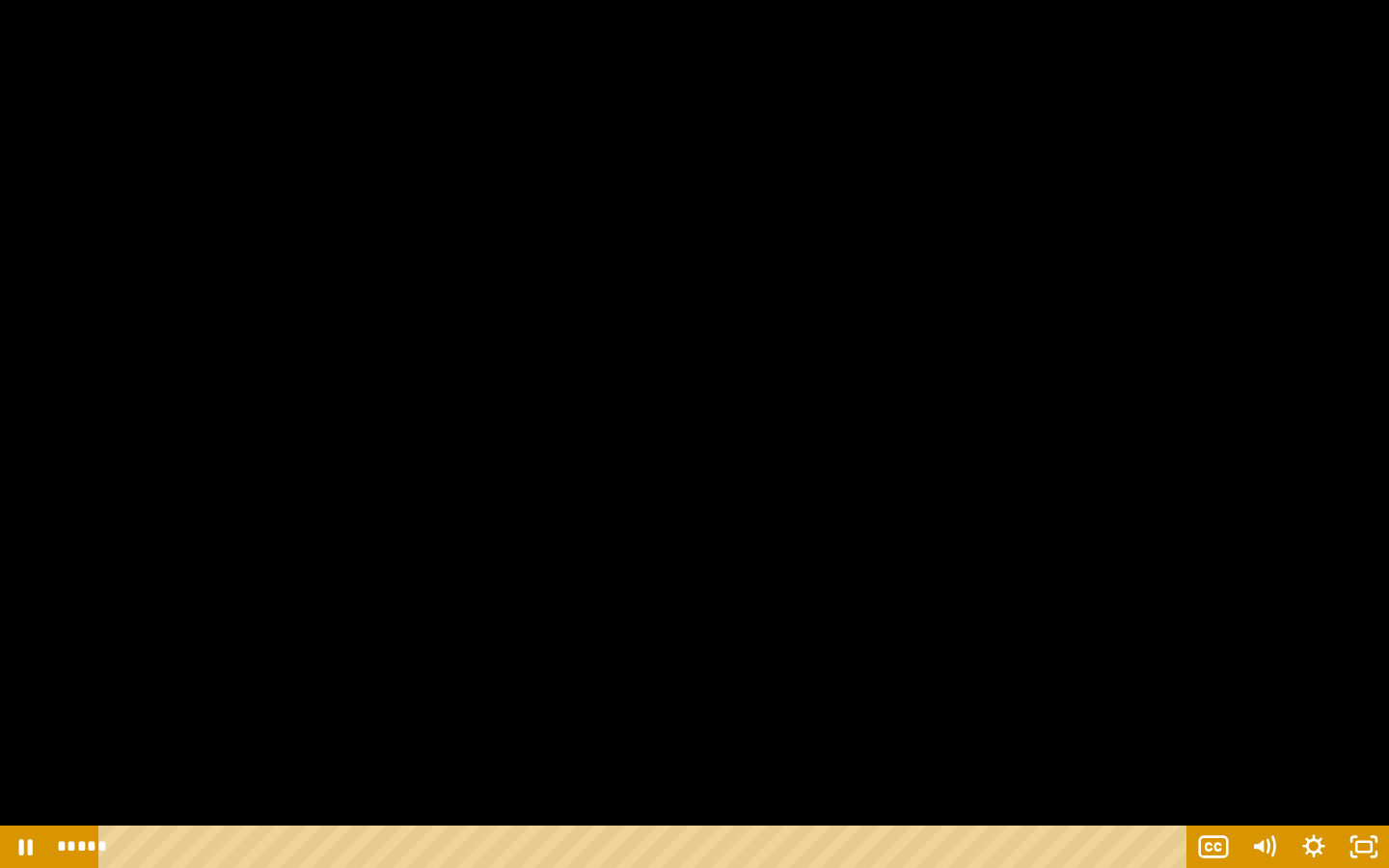 click at bounding box center [694, 434] 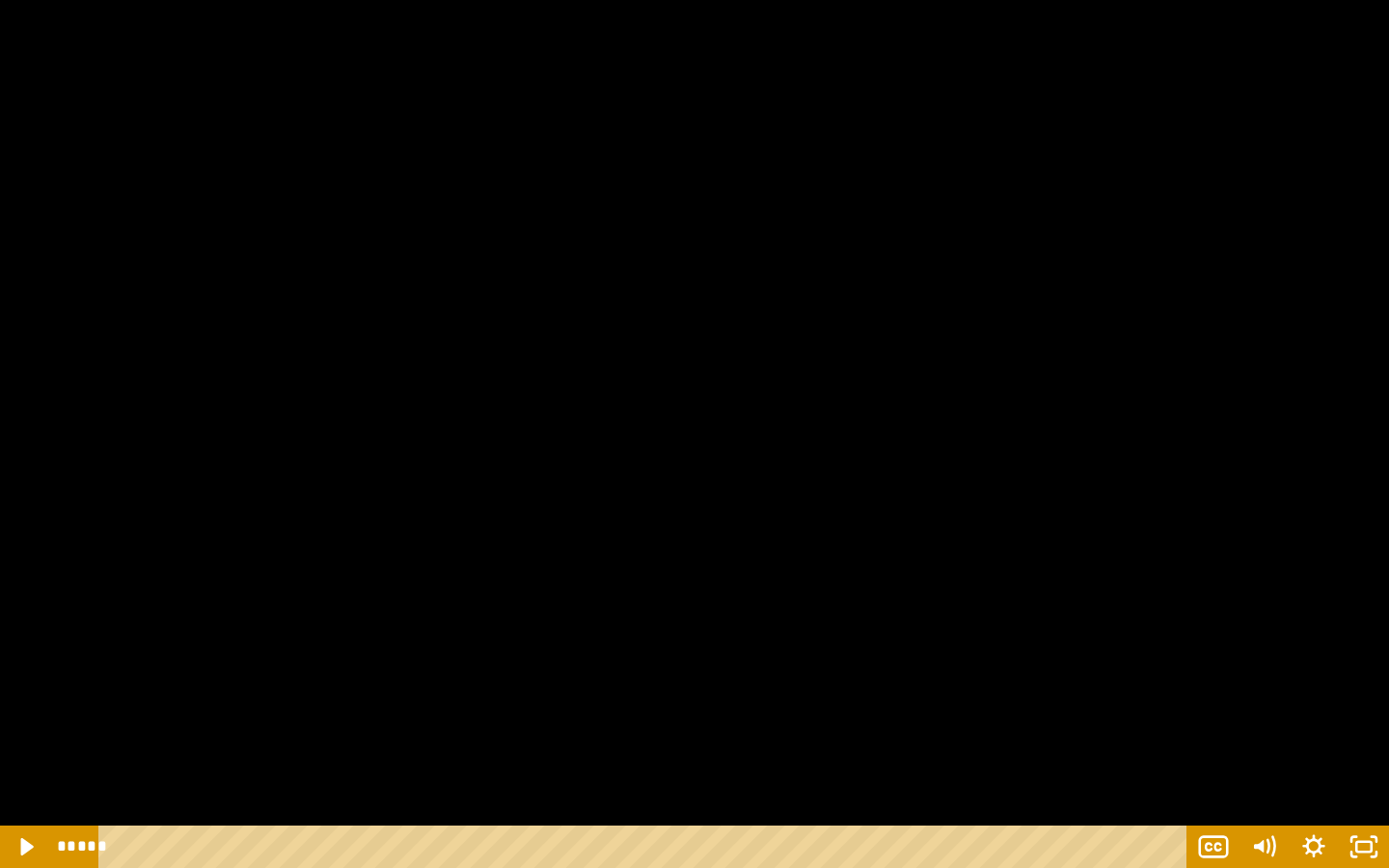 click at bounding box center [694, 434] 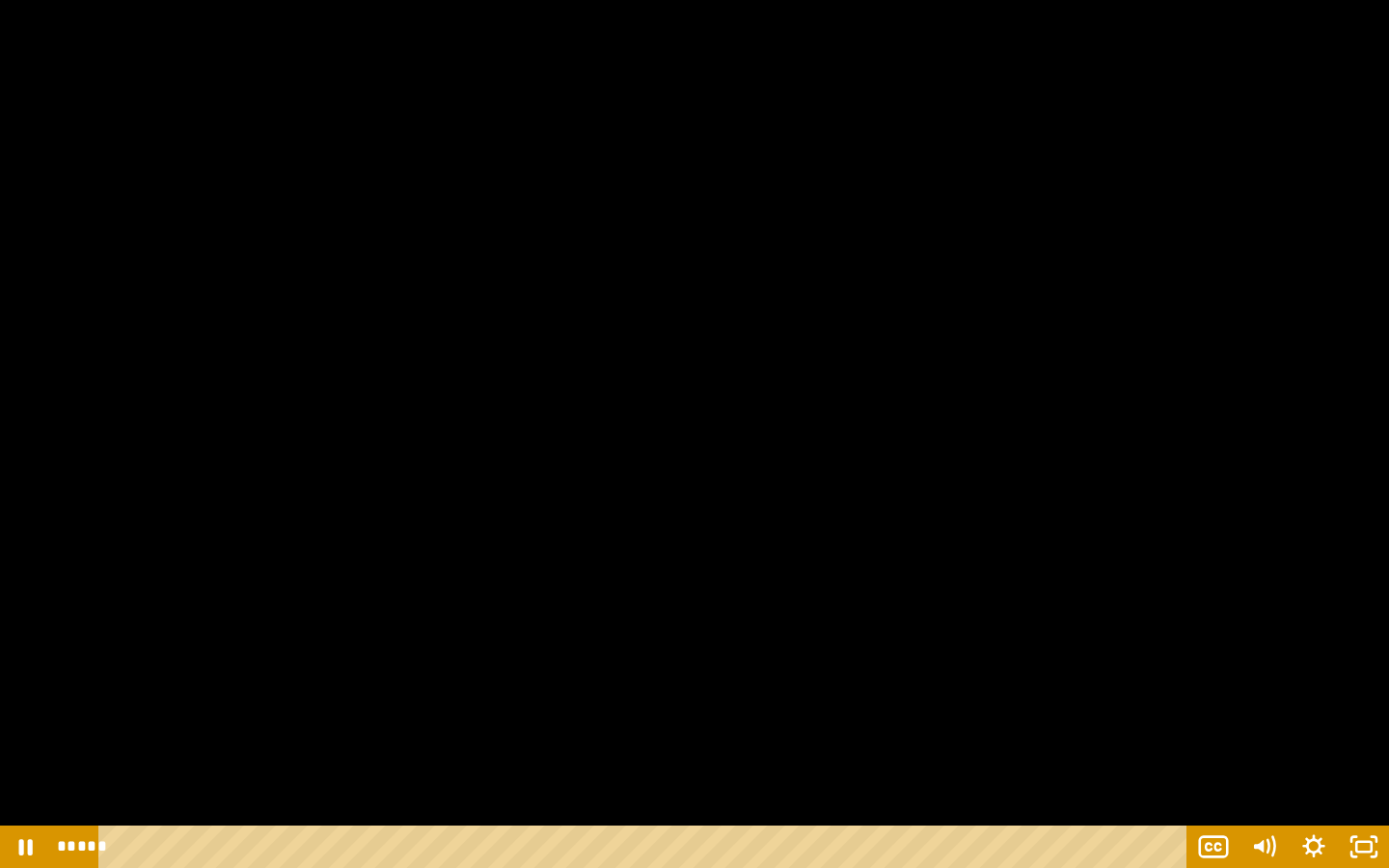click at bounding box center [694, 434] 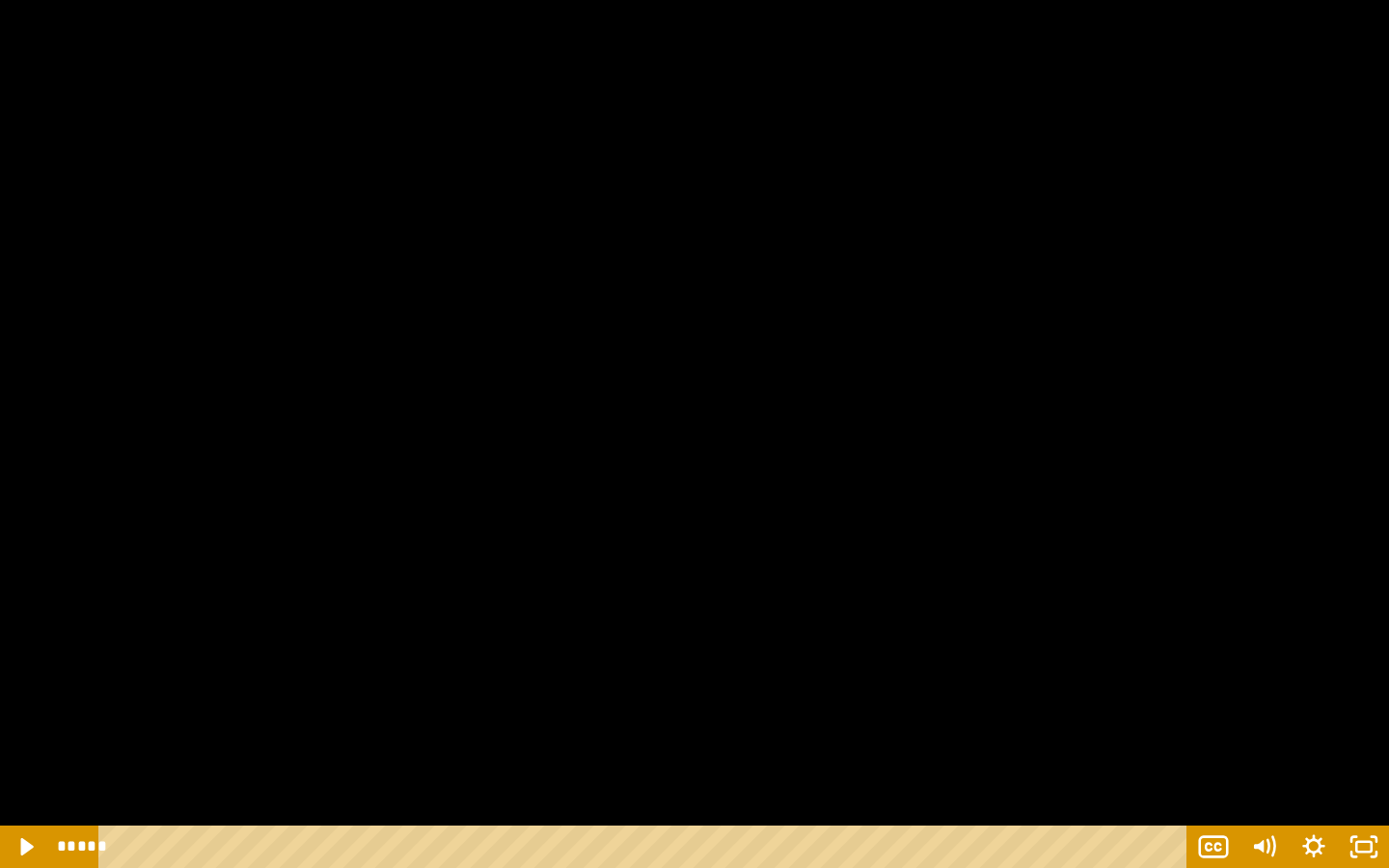 click at bounding box center (694, 434) 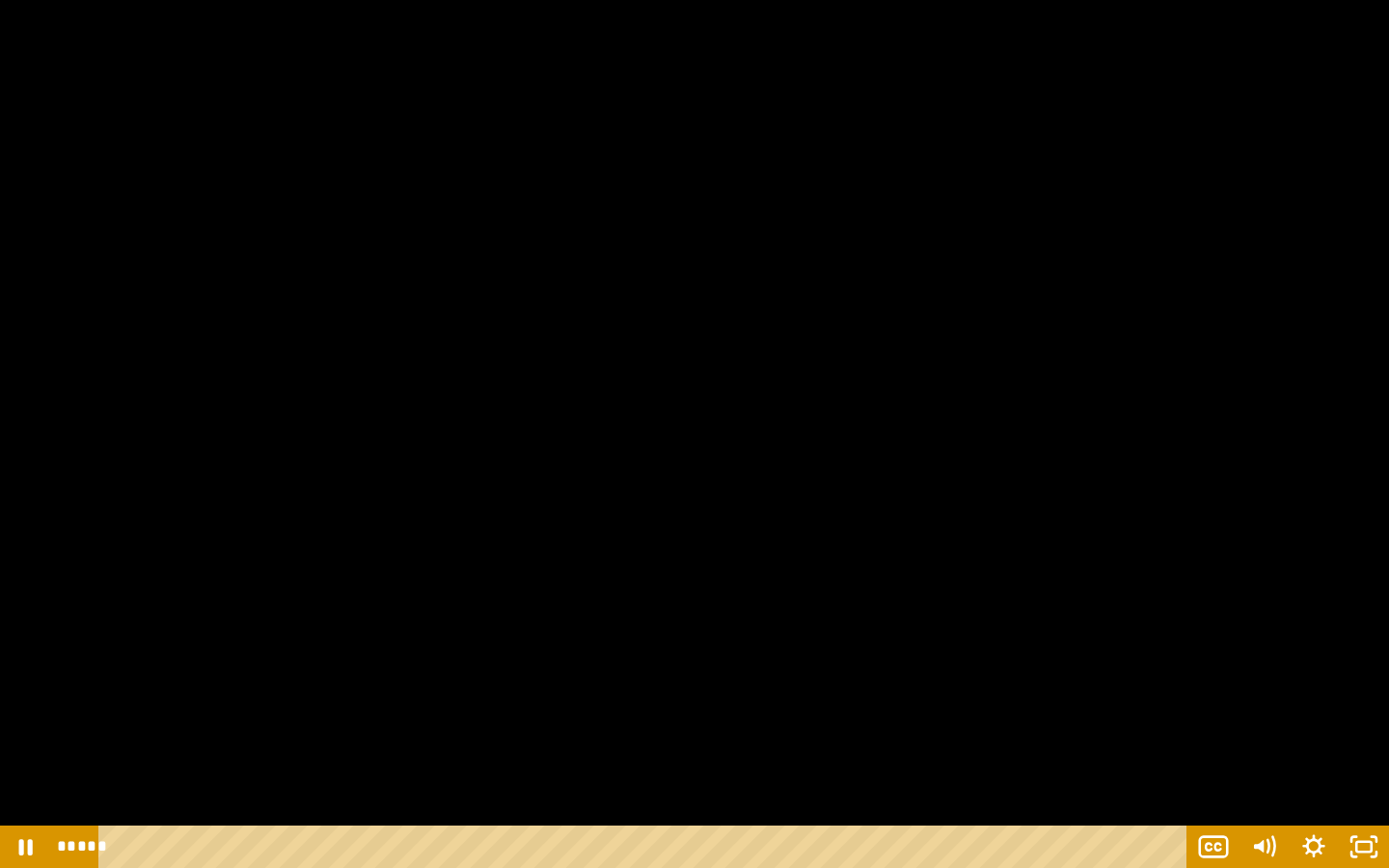 click at bounding box center (694, 434) 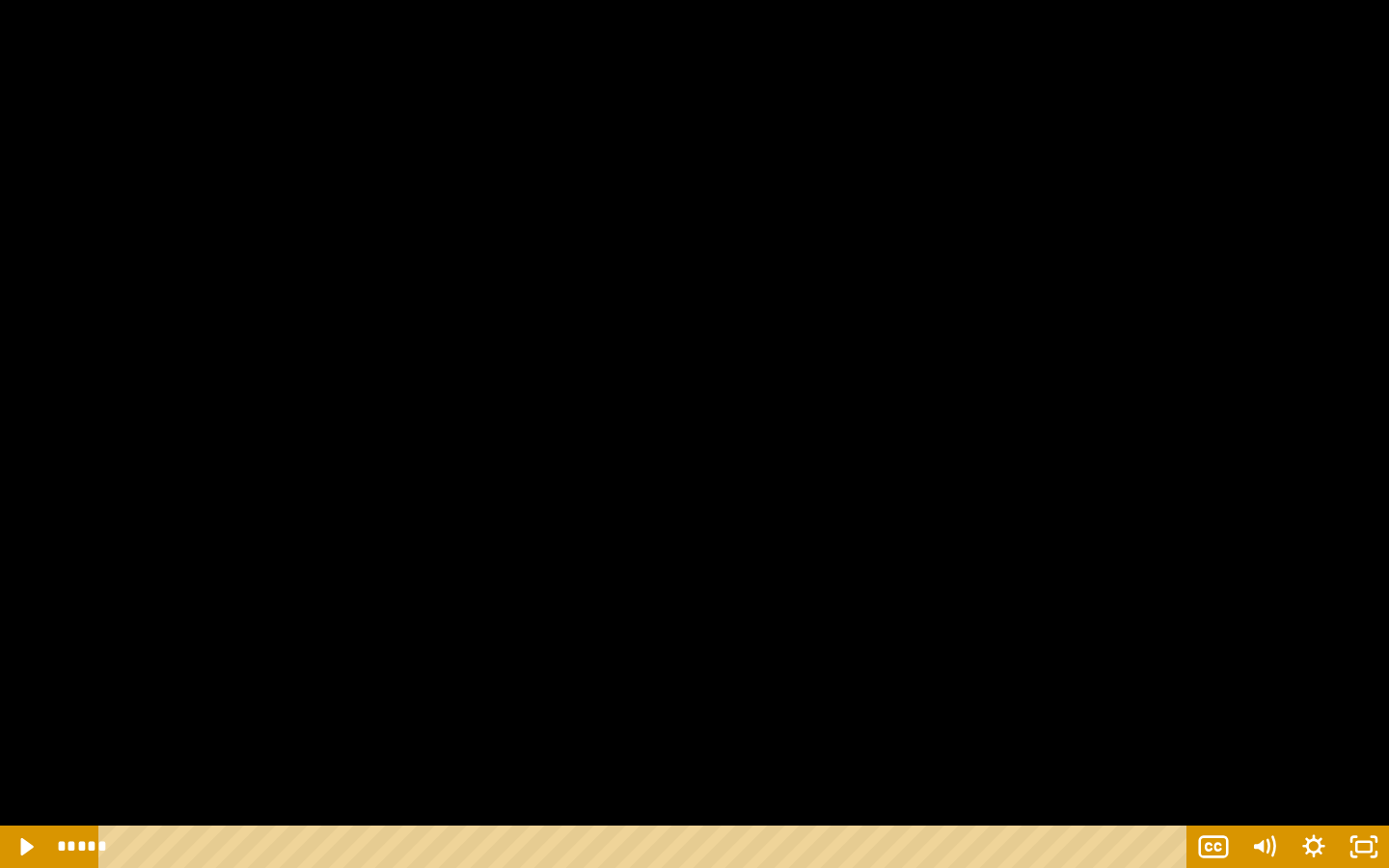 click at bounding box center (694, 434) 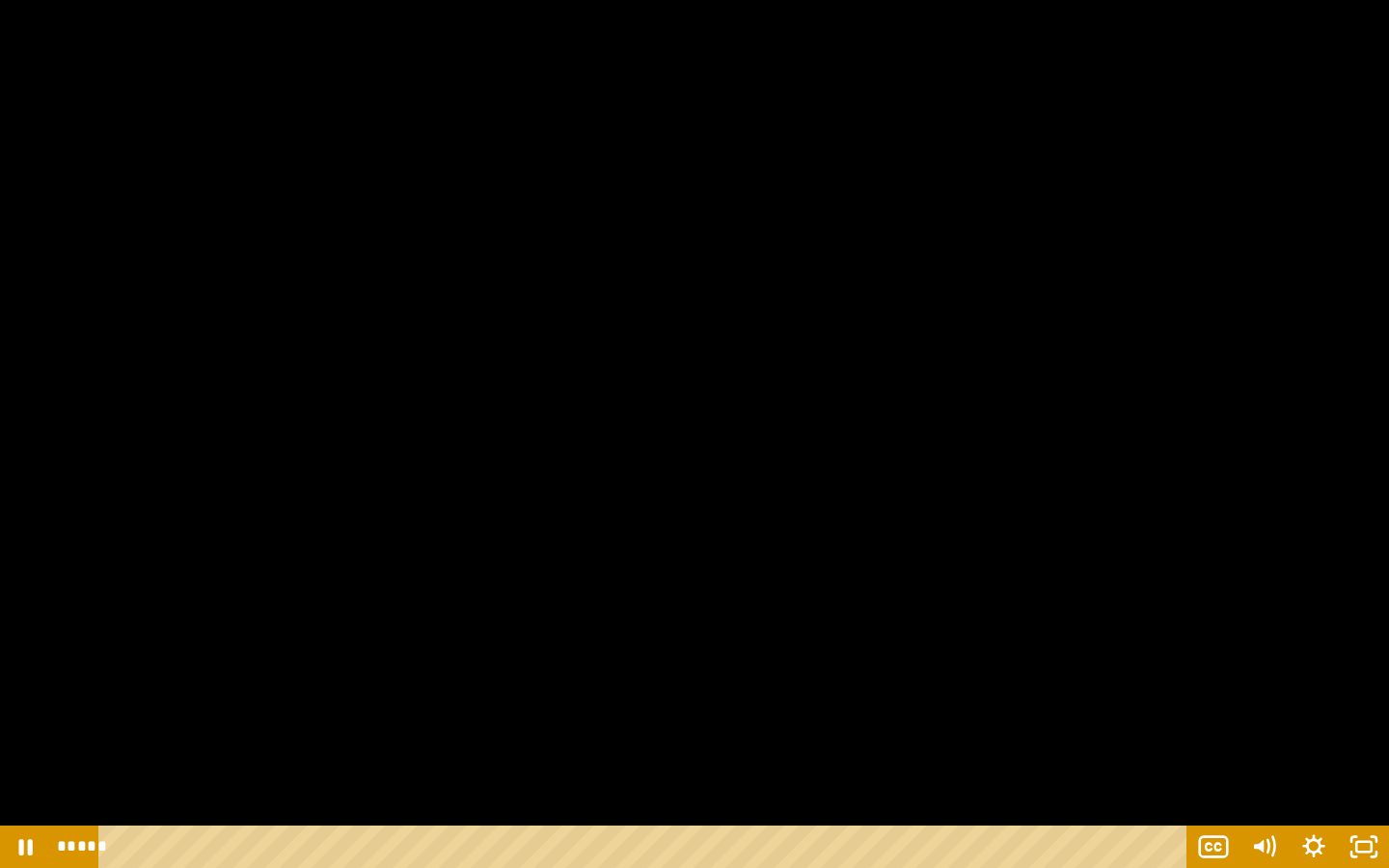 click at bounding box center (694, 434) 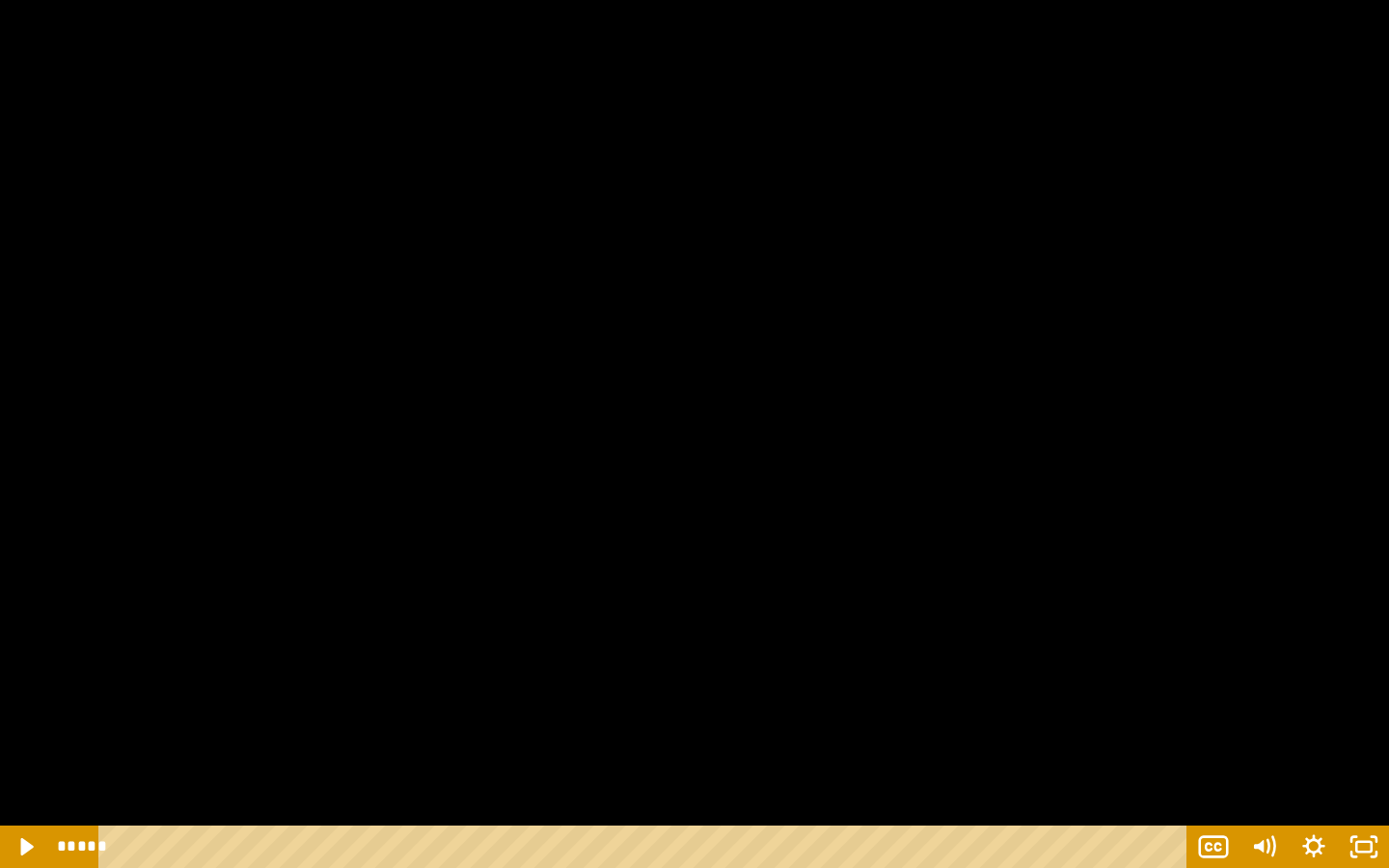 click at bounding box center (694, 434) 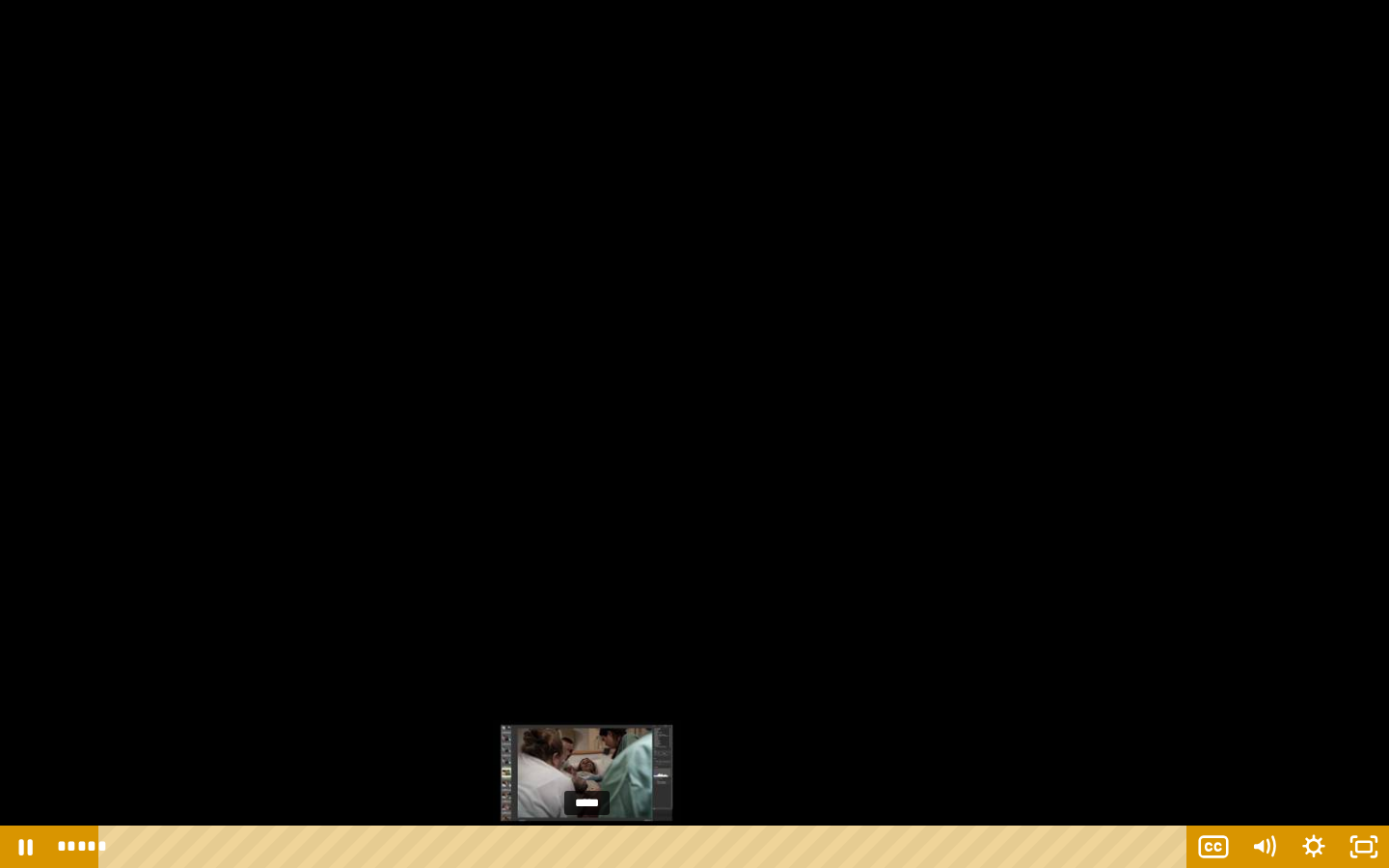 click on "*****" at bounding box center [646, 847] 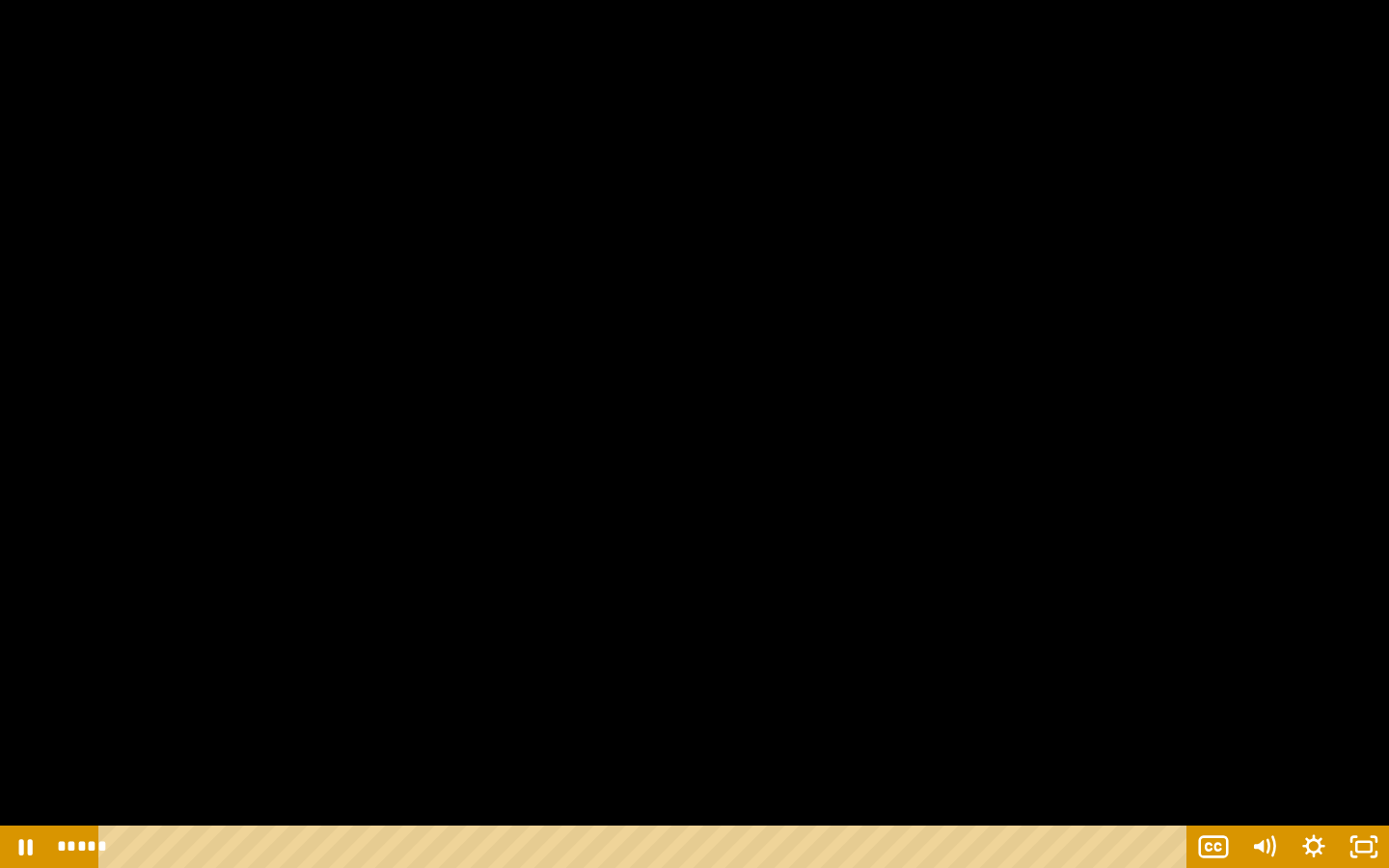 click at bounding box center [694, 434] 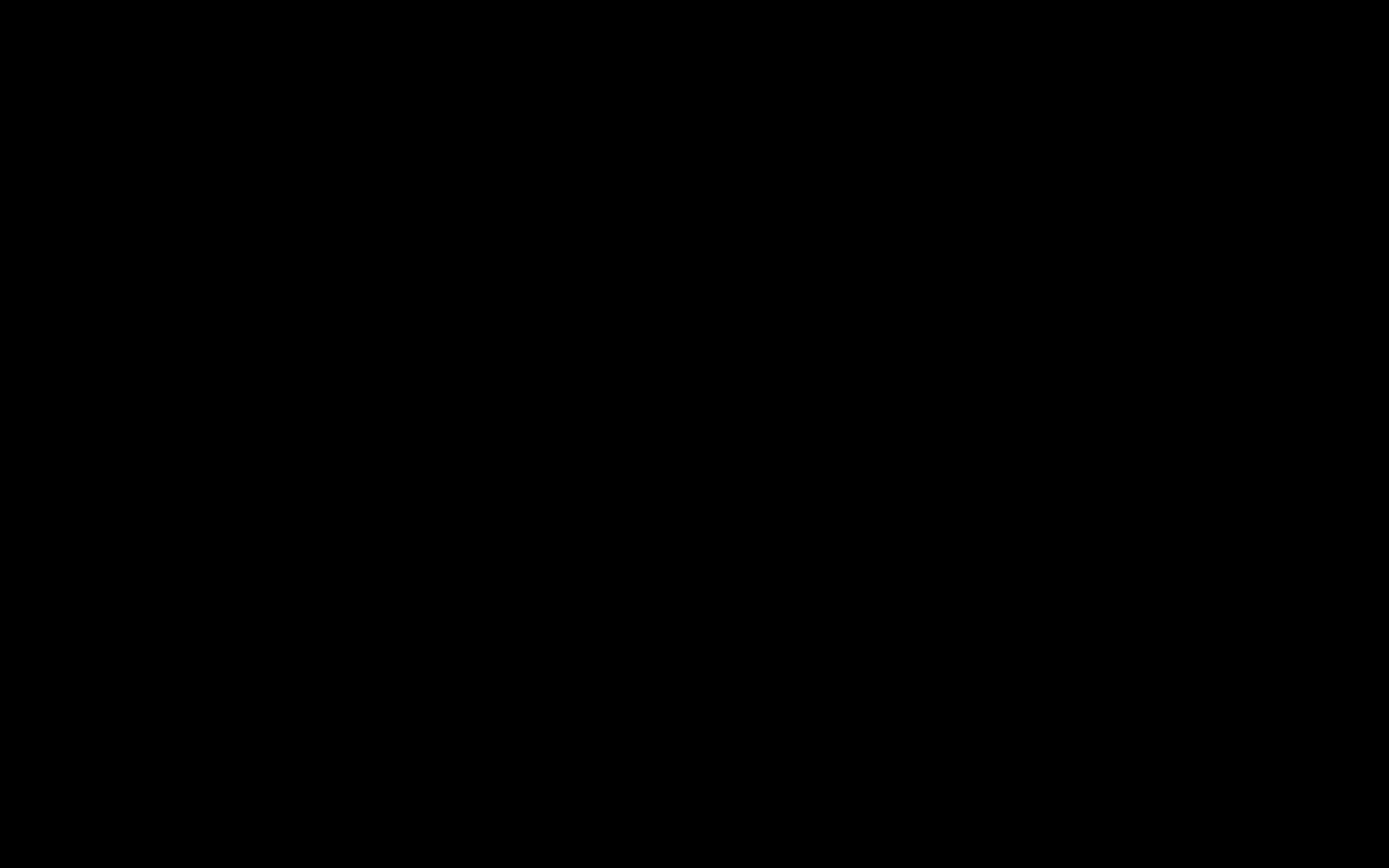 click at bounding box center (694, 434) 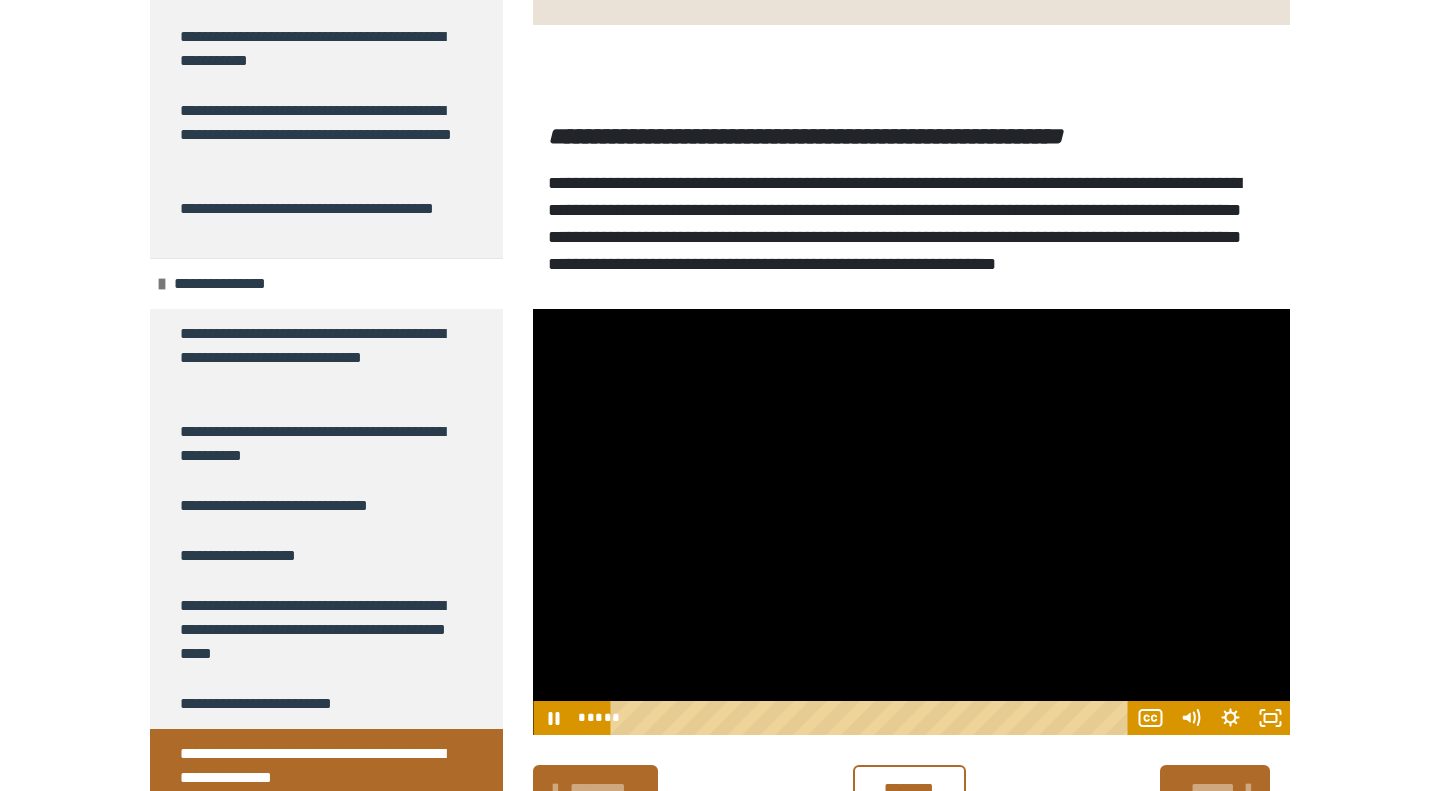 click at bounding box center (911, 522) 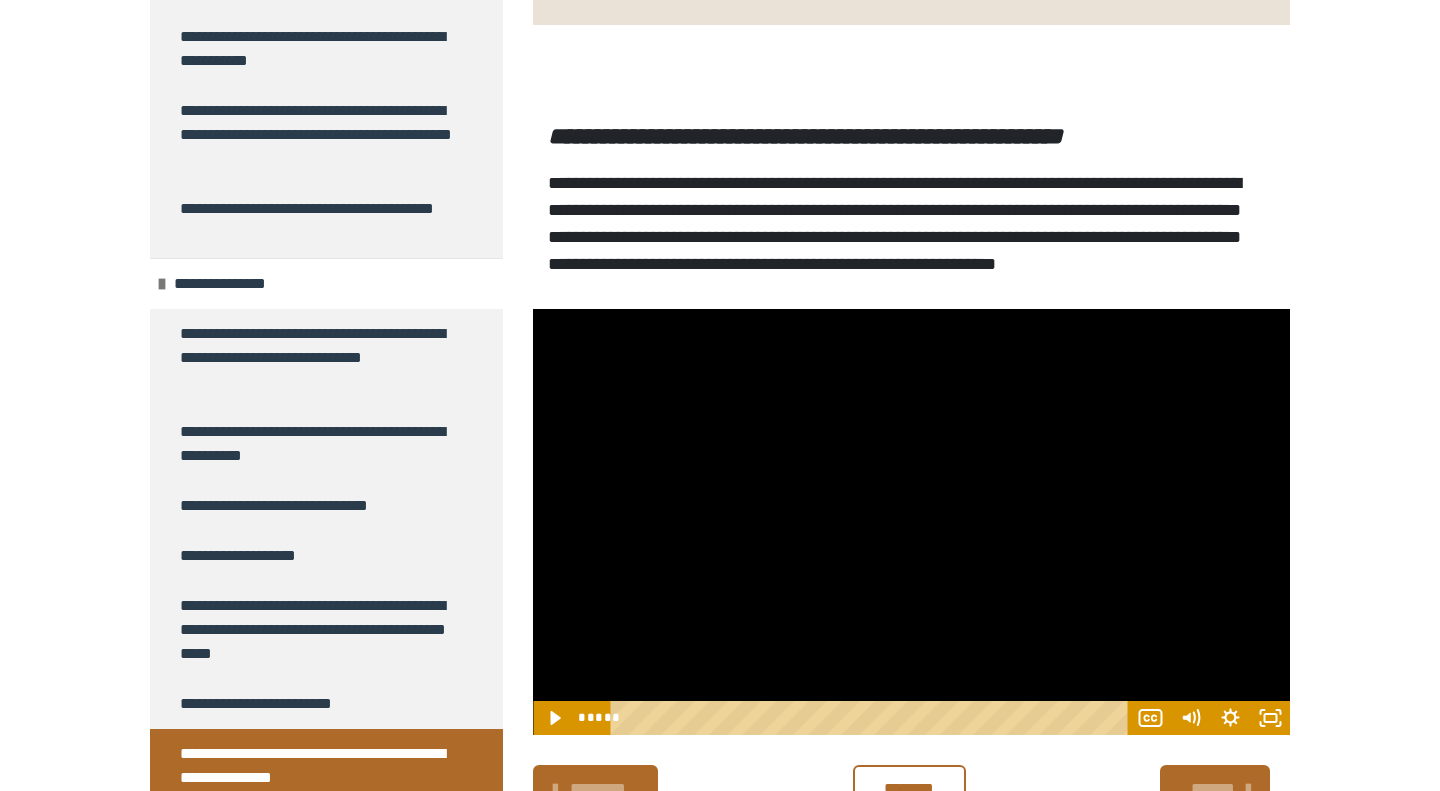 click at bounding box center [911, 522] 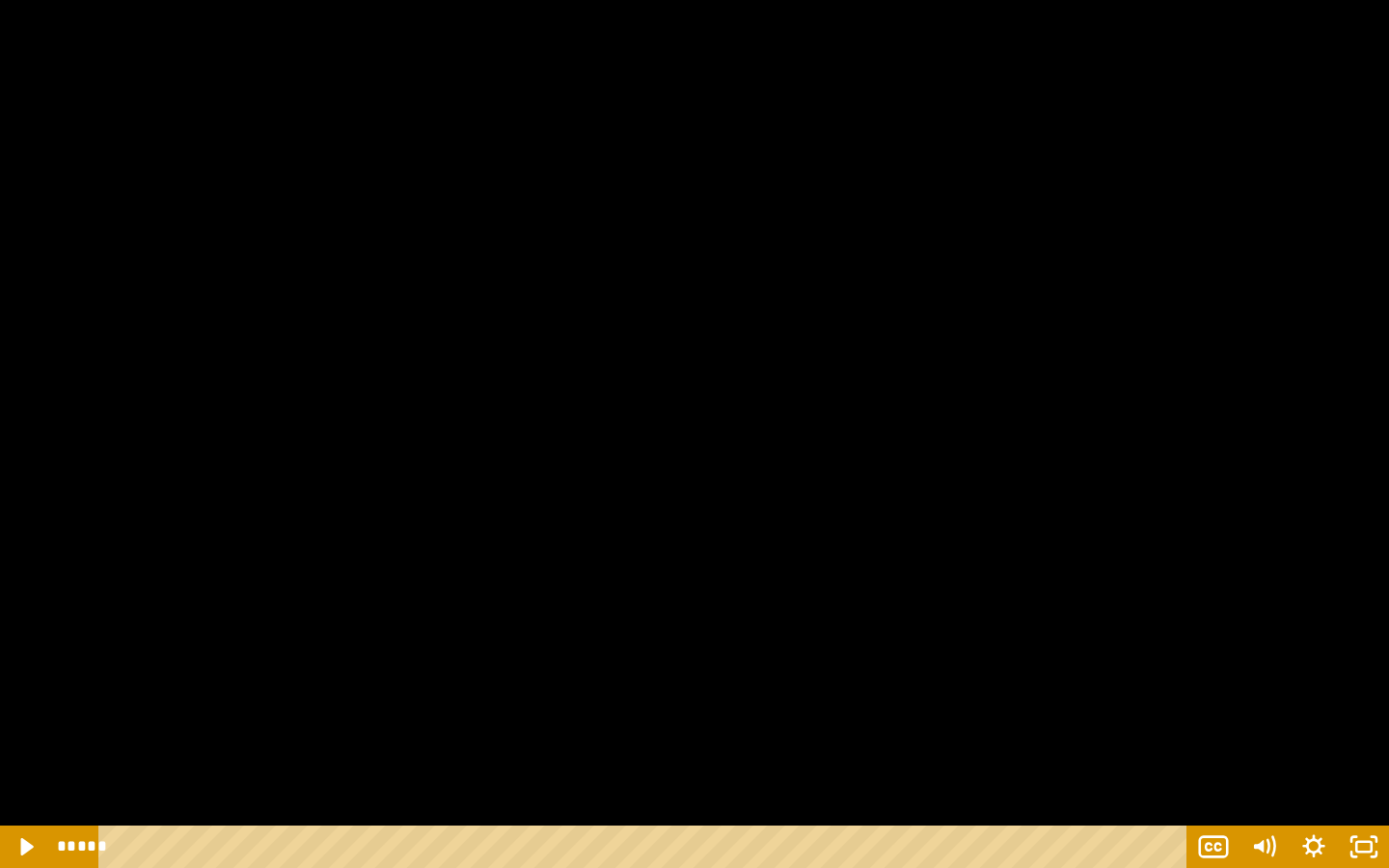 click at bounding box center (694, 434) 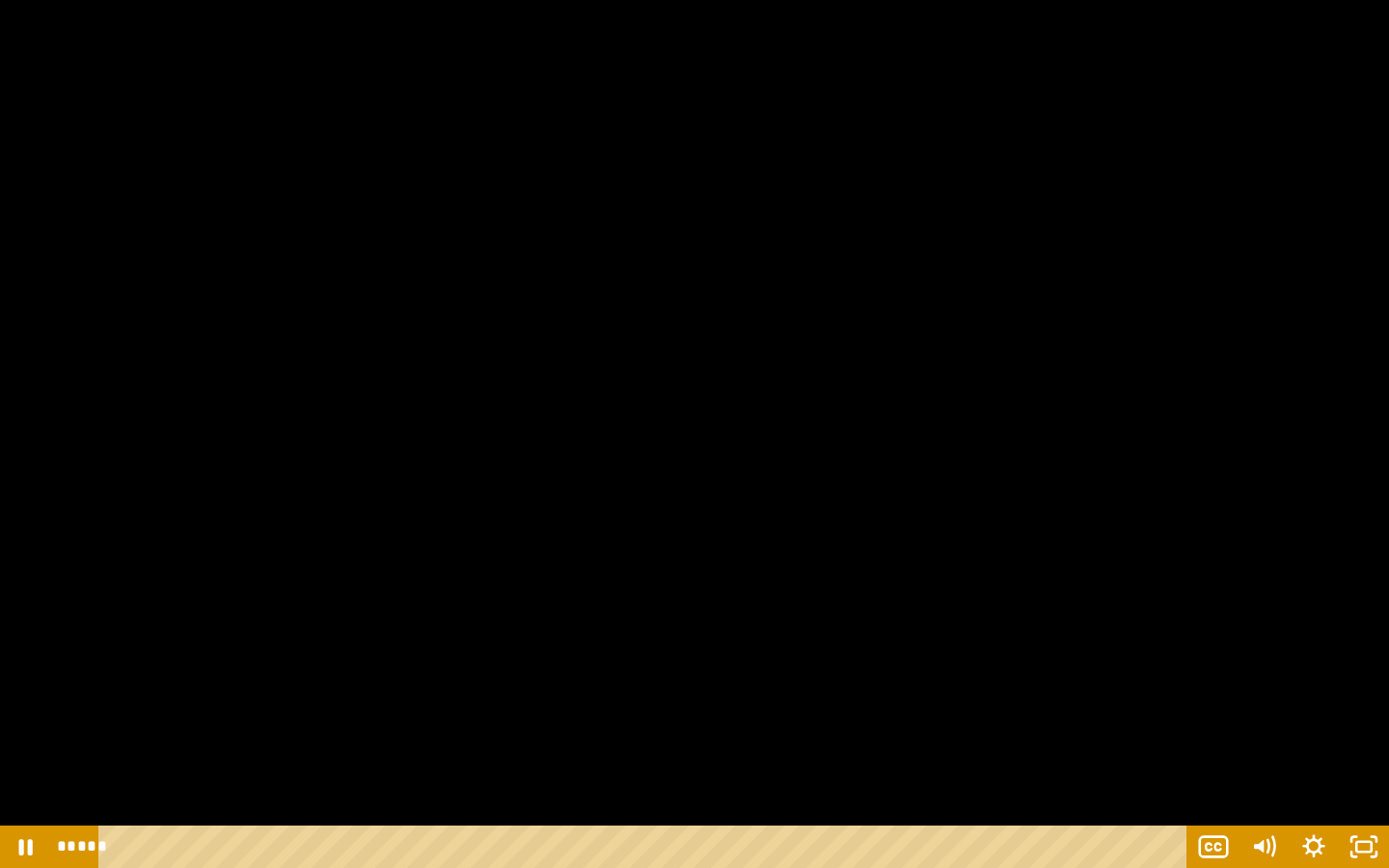 click at bounding box center (694, 434) 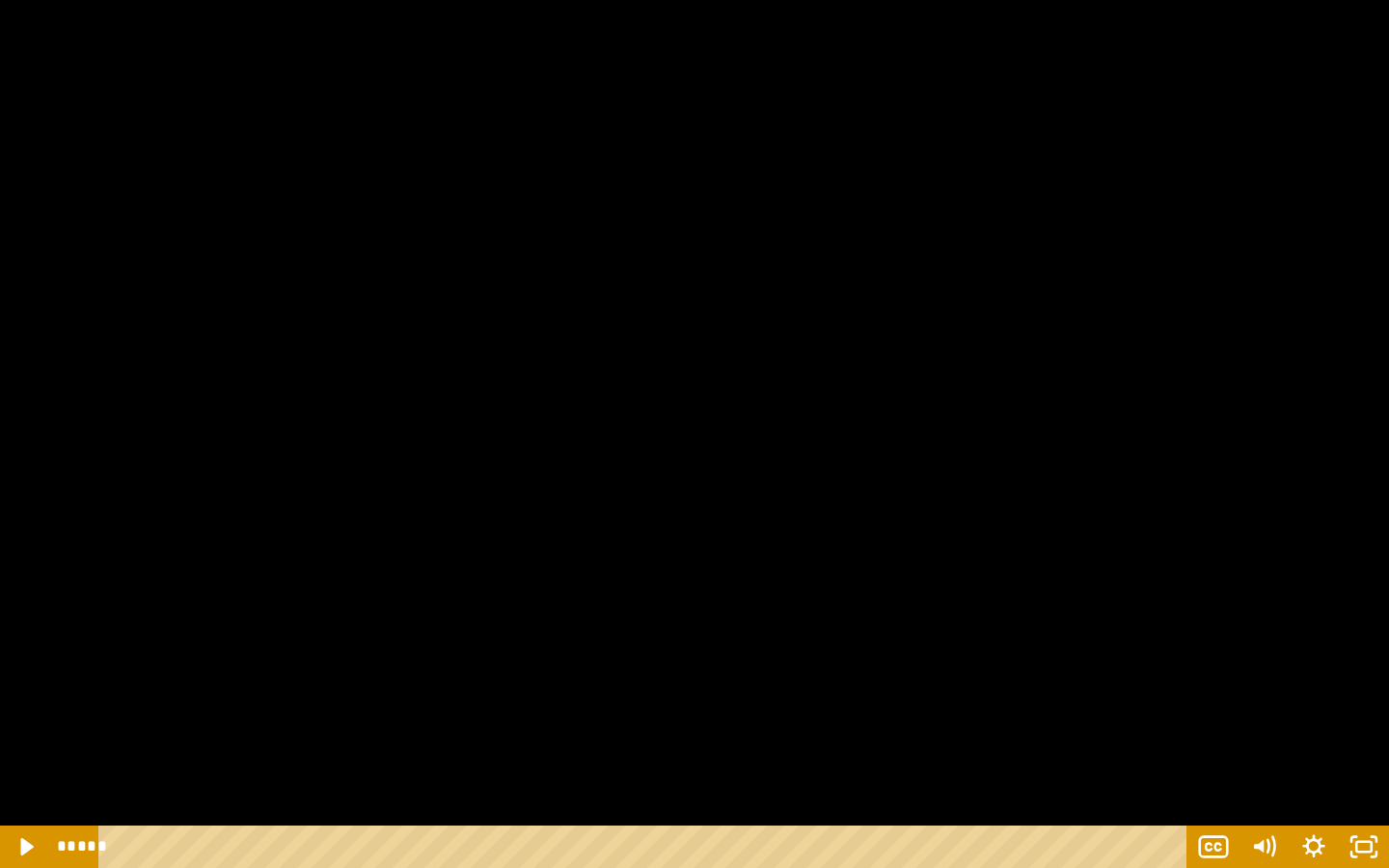 click at bounding box center [694, 434] 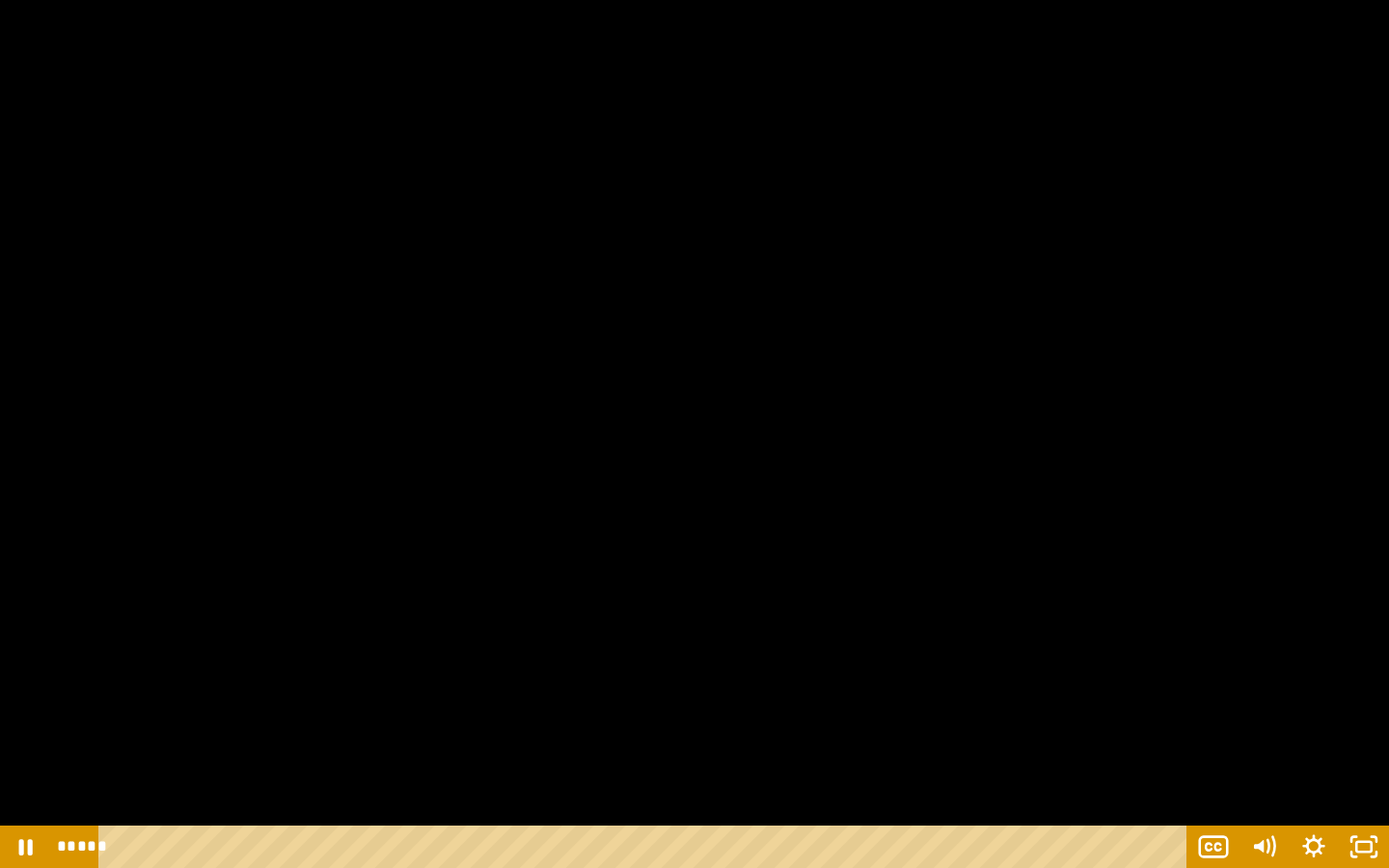 click at bounding box center [694, 434] 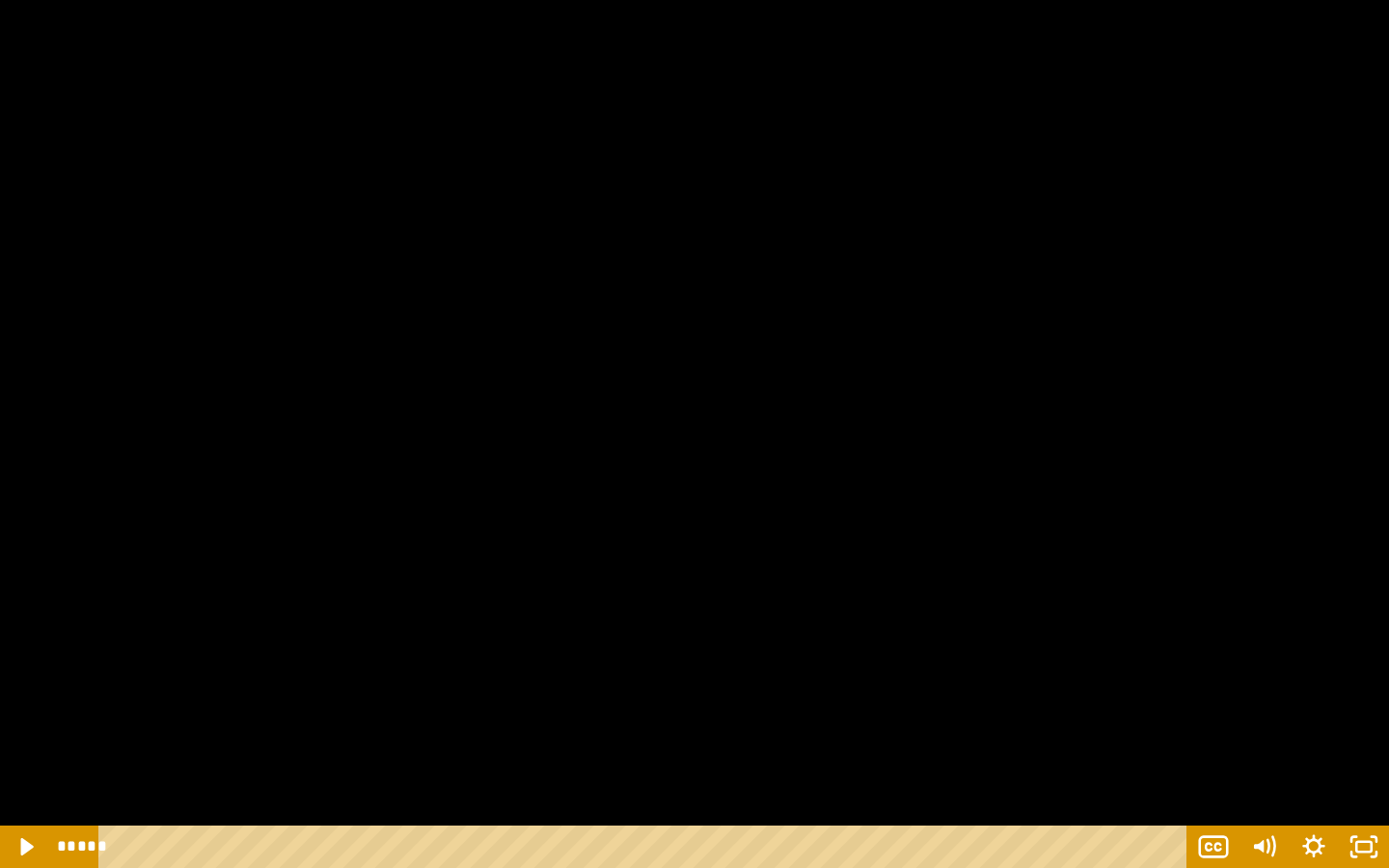 click at bounding box center [694, 434] 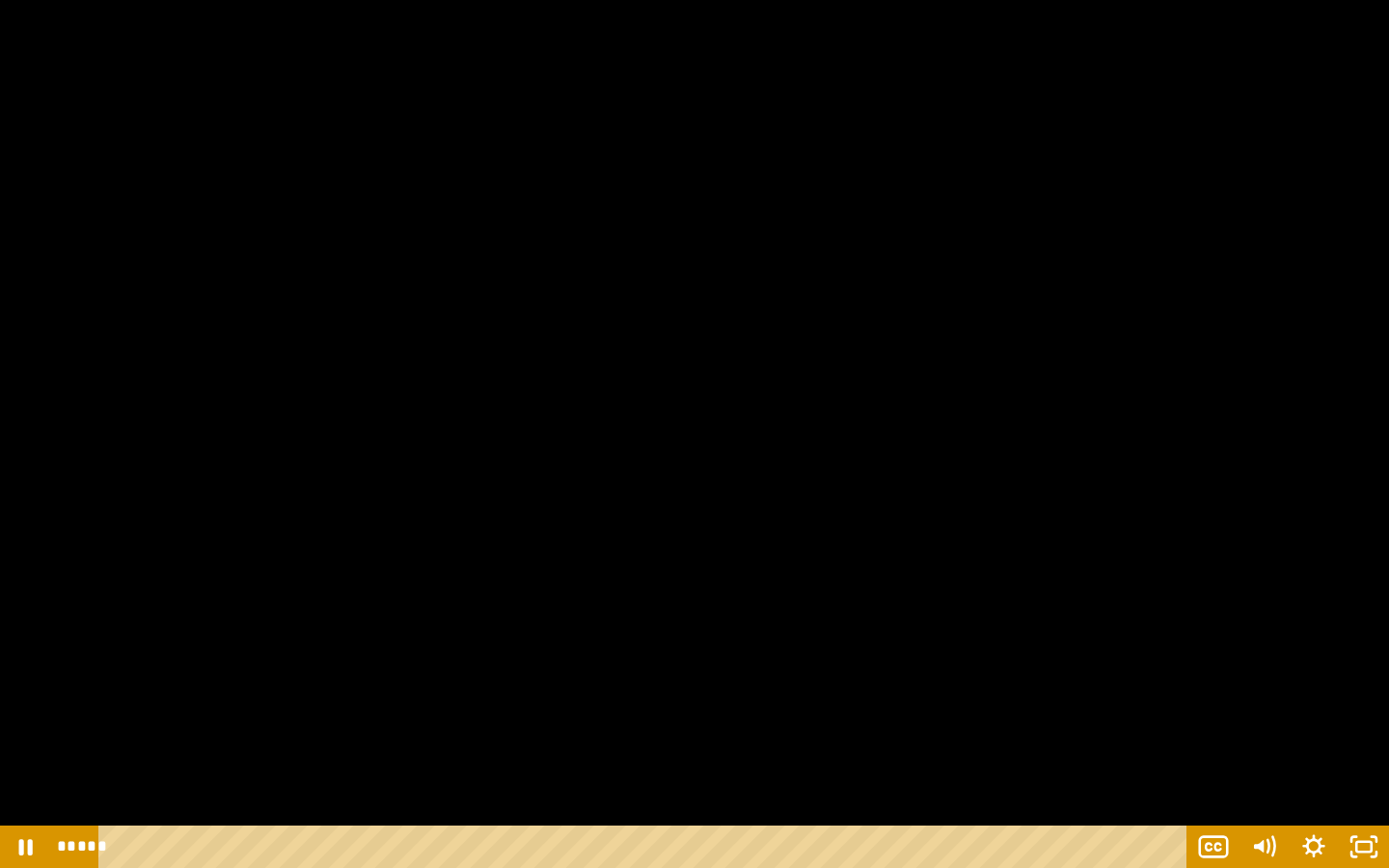 click at bounding box center [694, 434] 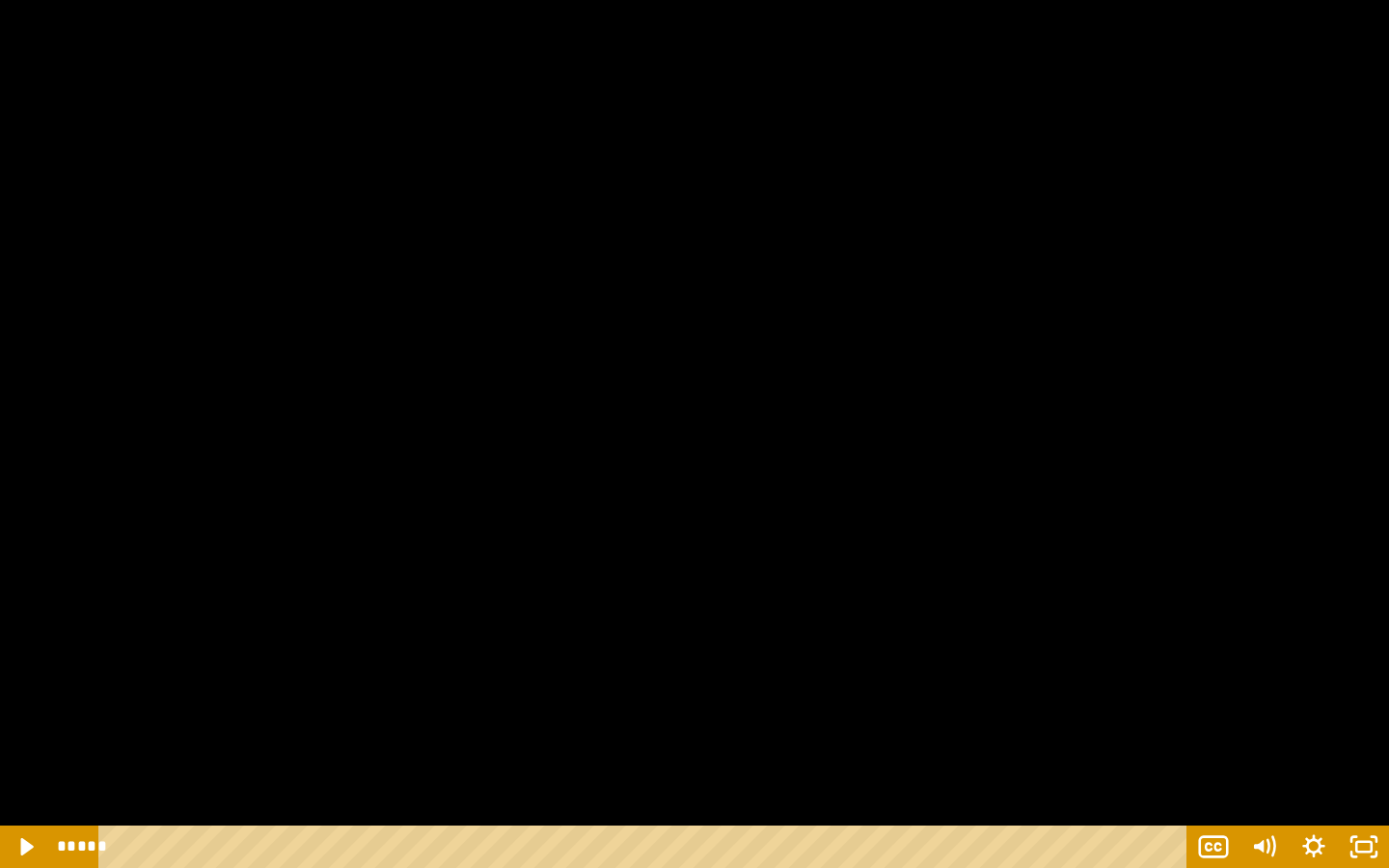 click at bounding box center [694, 434] 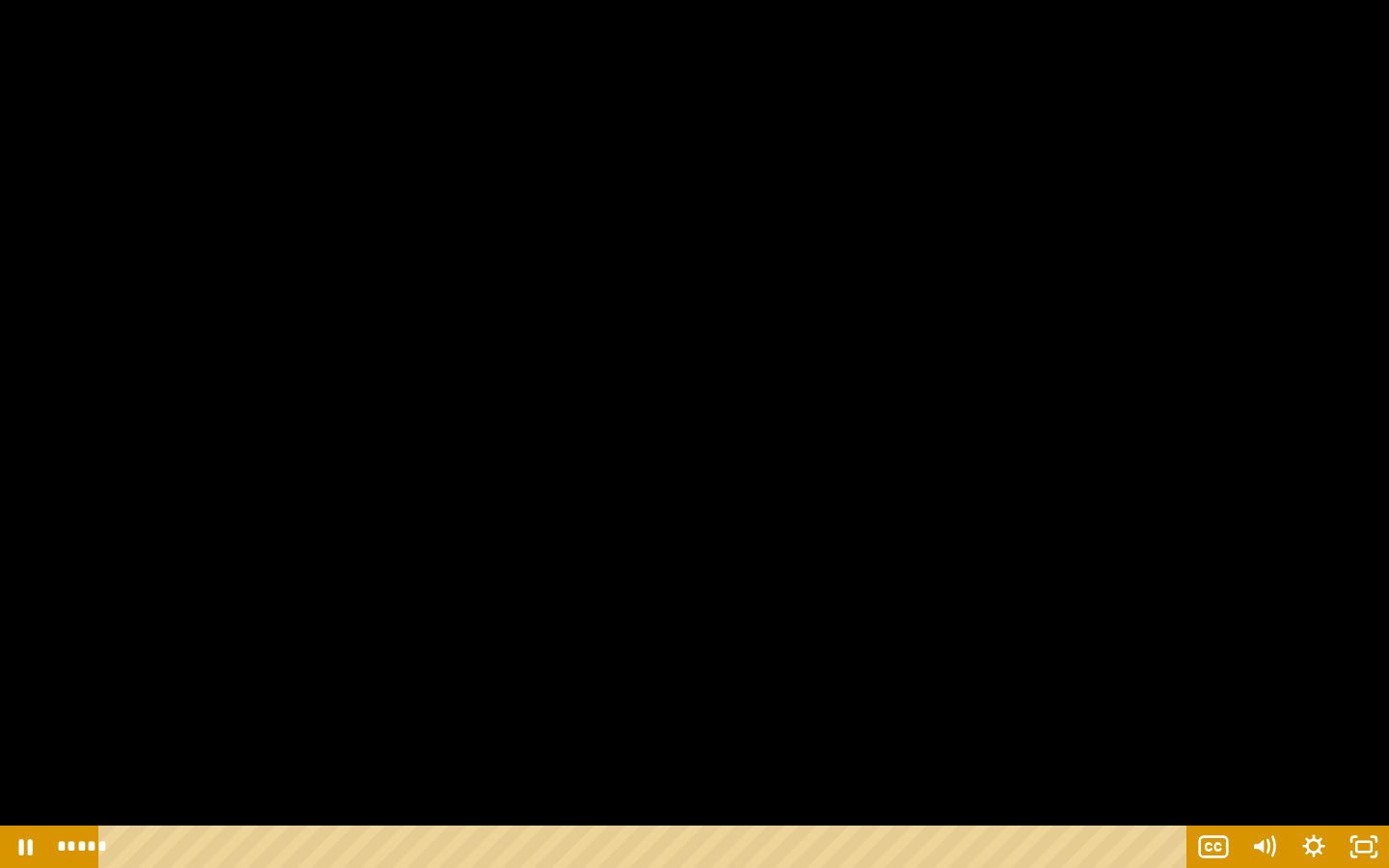 click at bounding box center (694, 434) 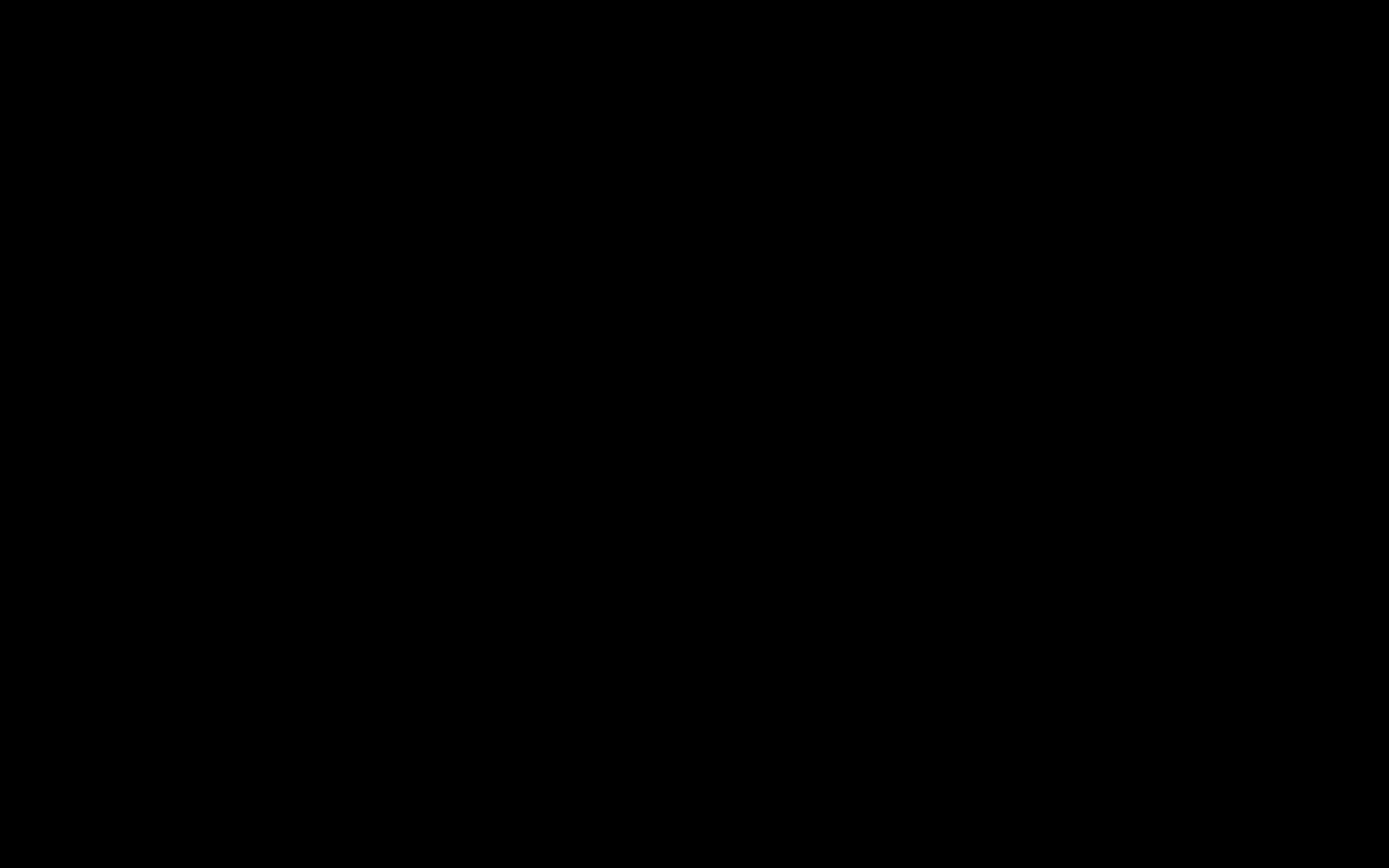 click at bounding box center [694, 434] 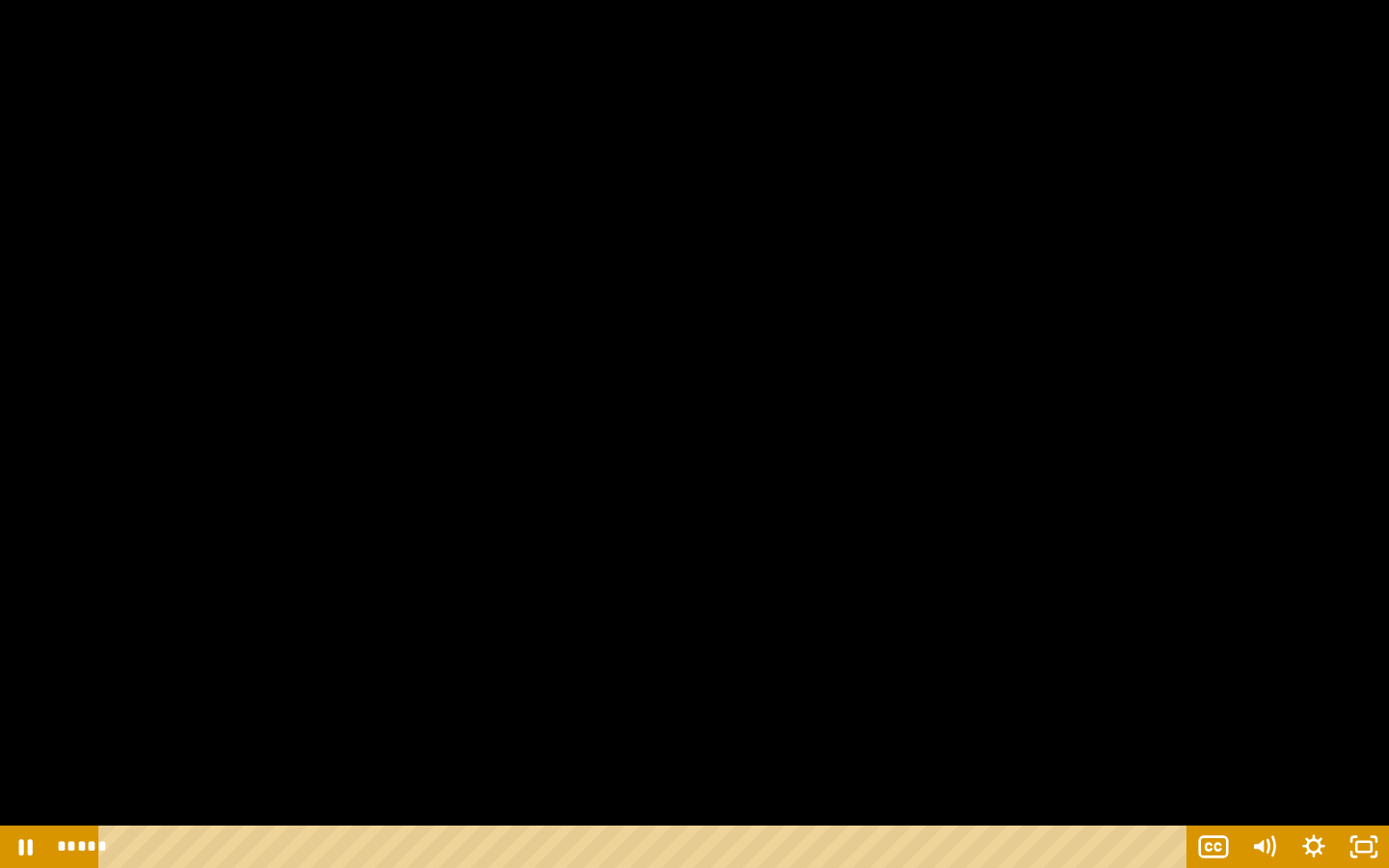 click at bounding box center (694, 434) 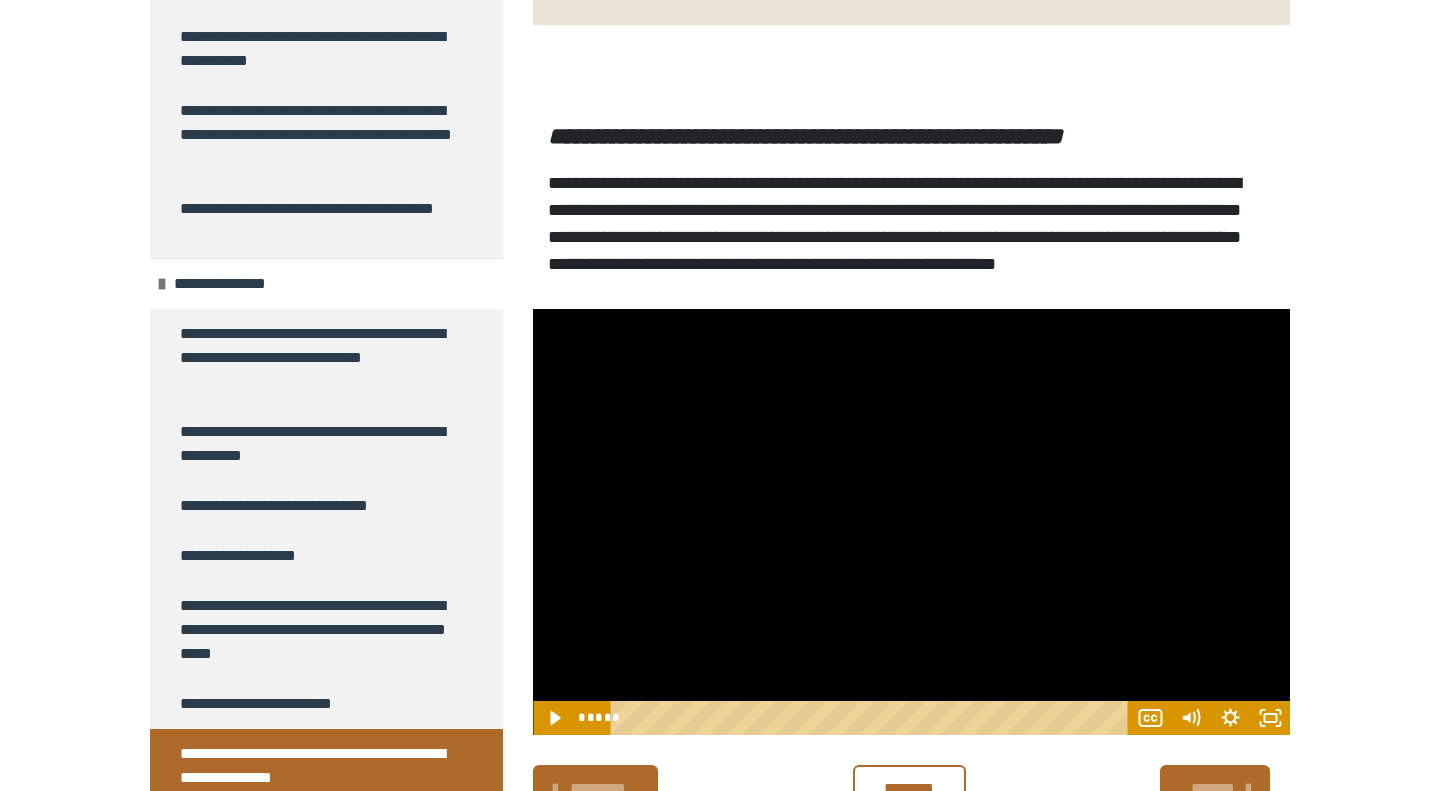 click at bounding box center [911, 522] 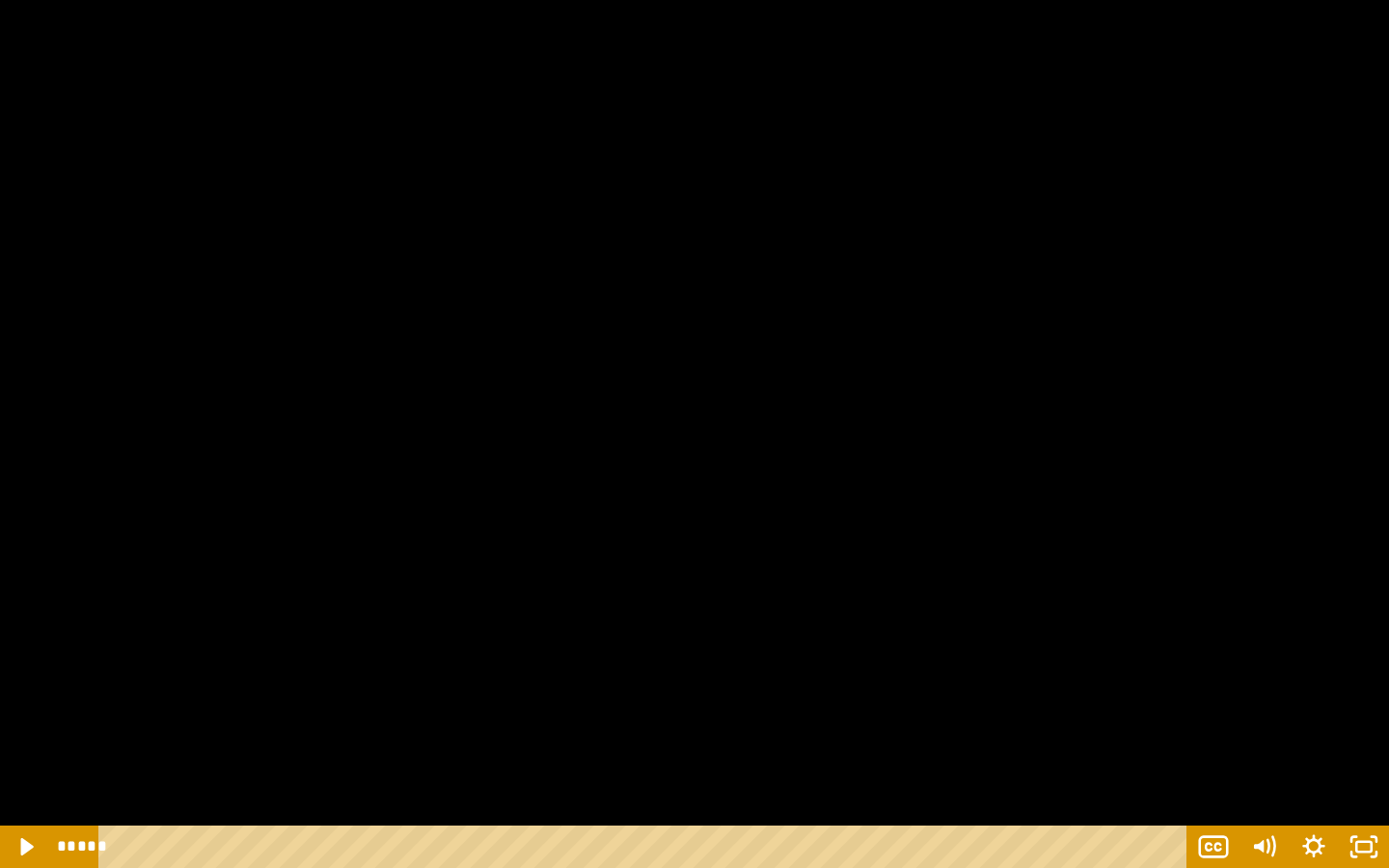 click at bounding box center (694, 434) 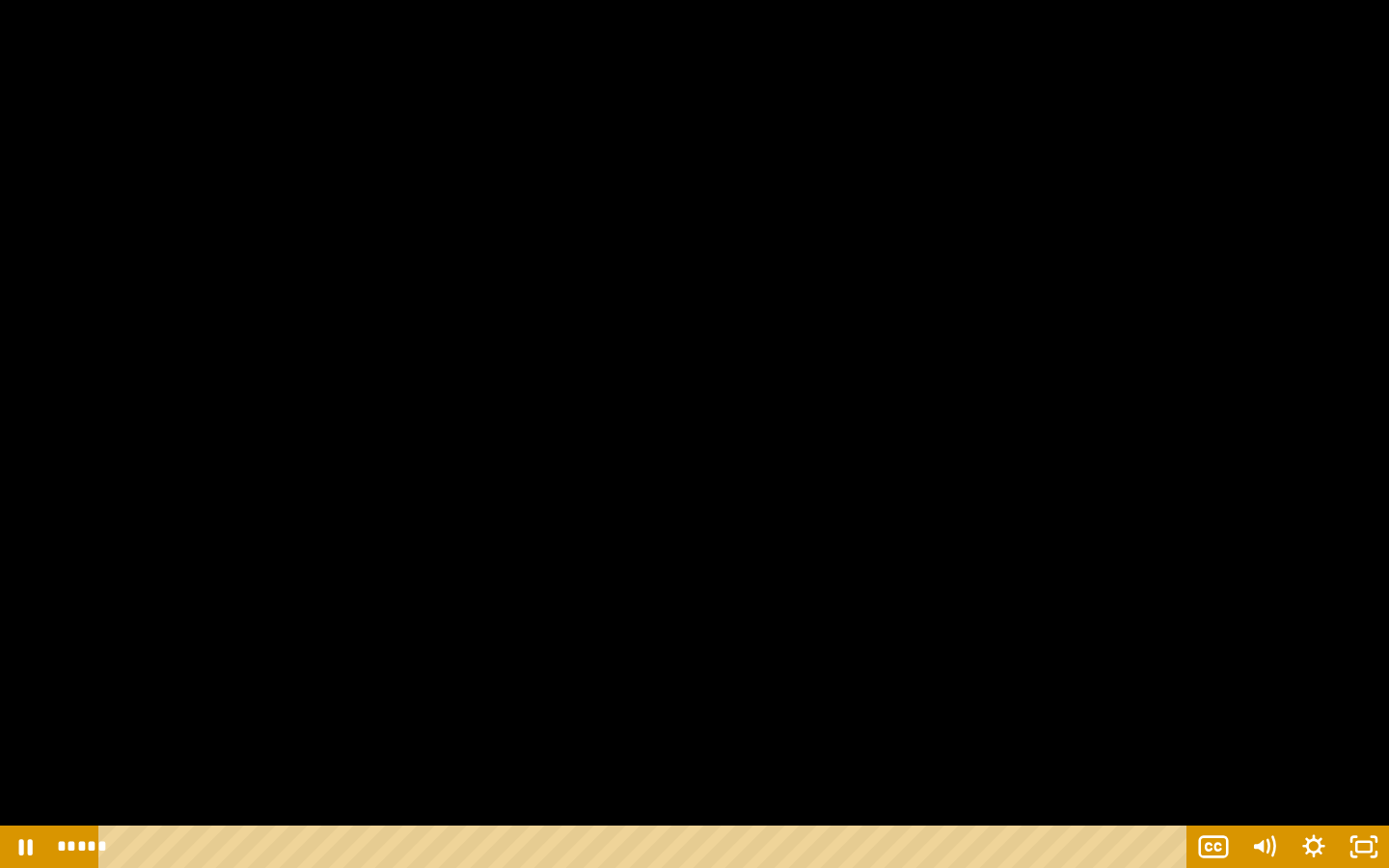 click at bounding box center [694, 434] 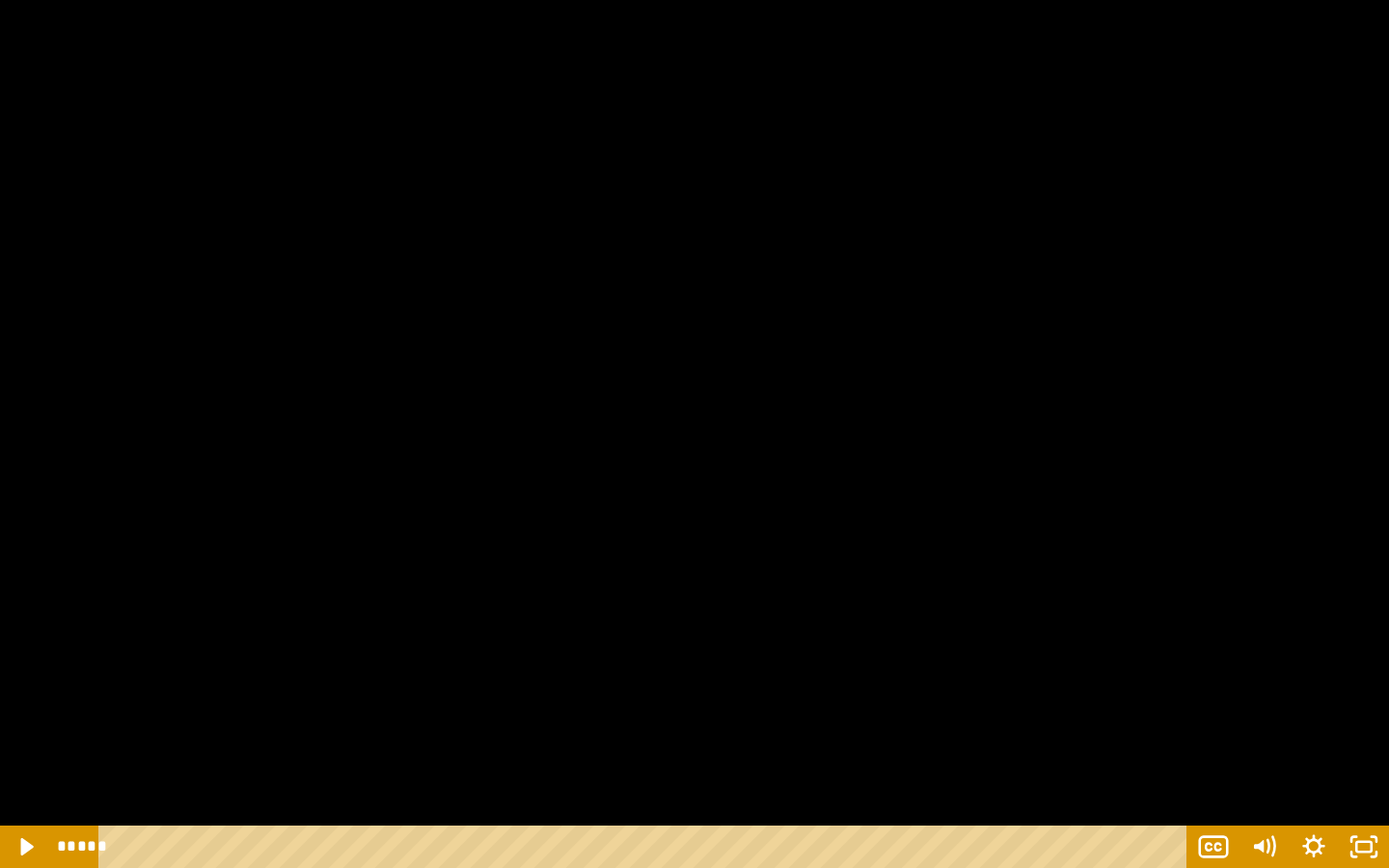 click at bounding box center (694, 434) 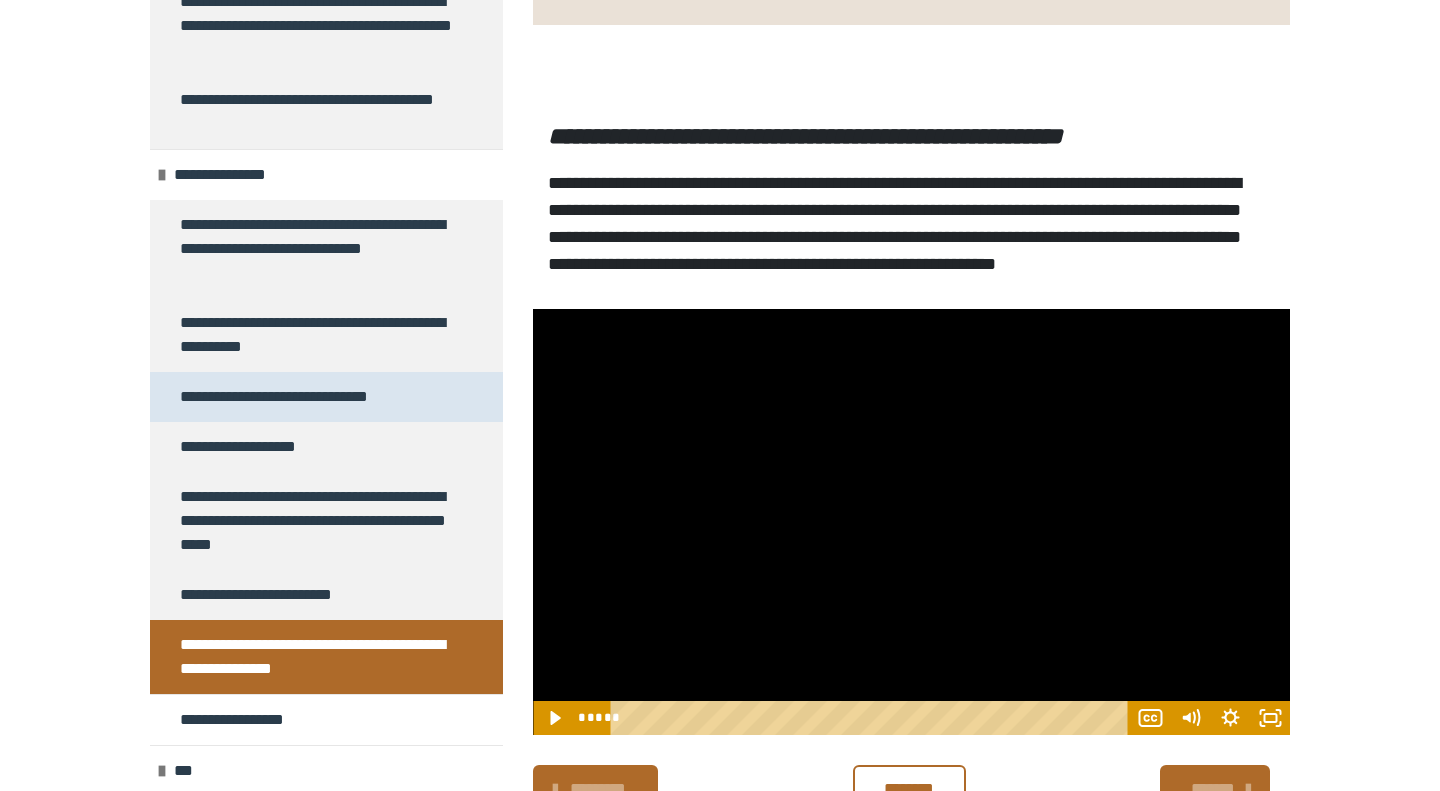 scroll, scrollTop: 3904, scrollLeft: 0, axis: vertical 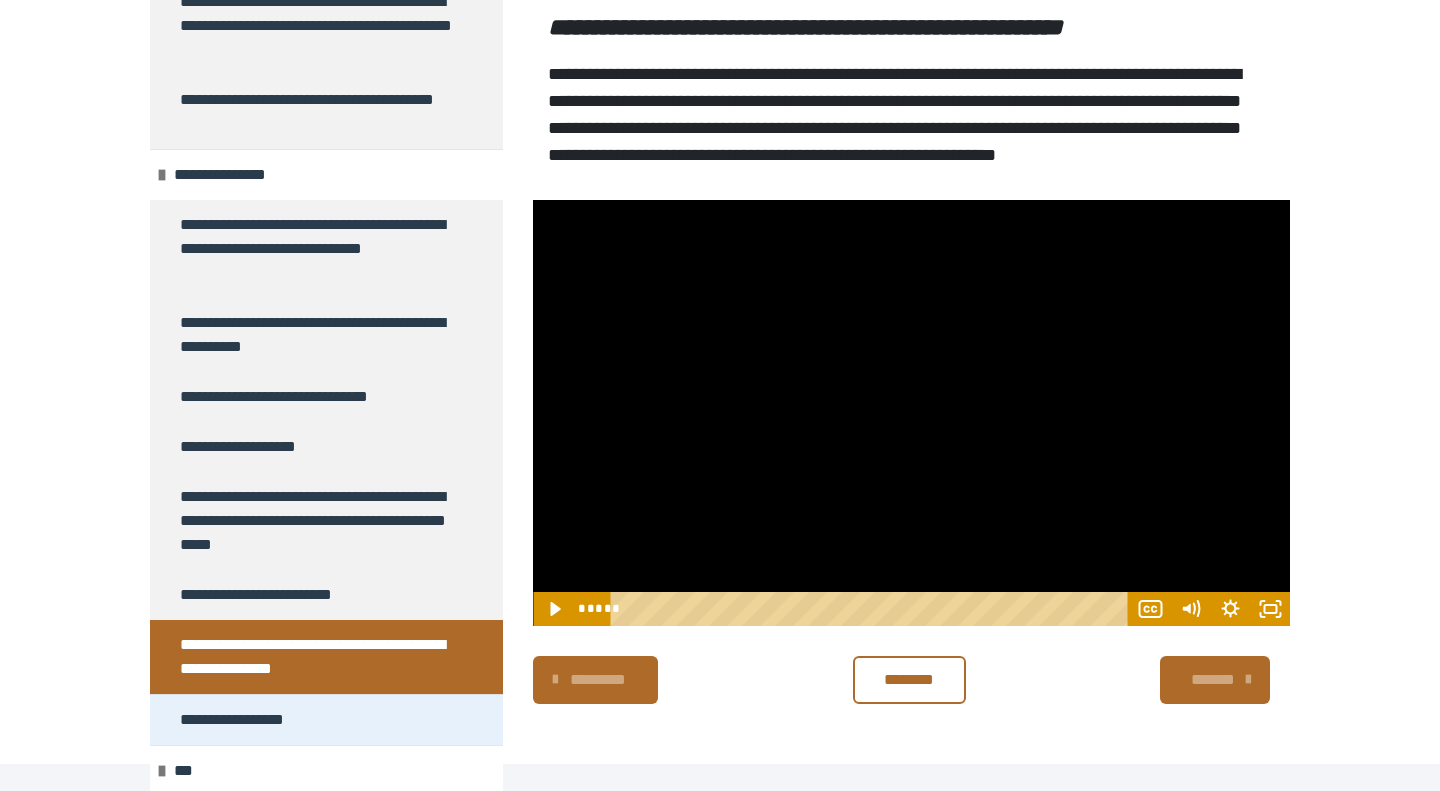 click on "**********" at bounding box center (244, 720) 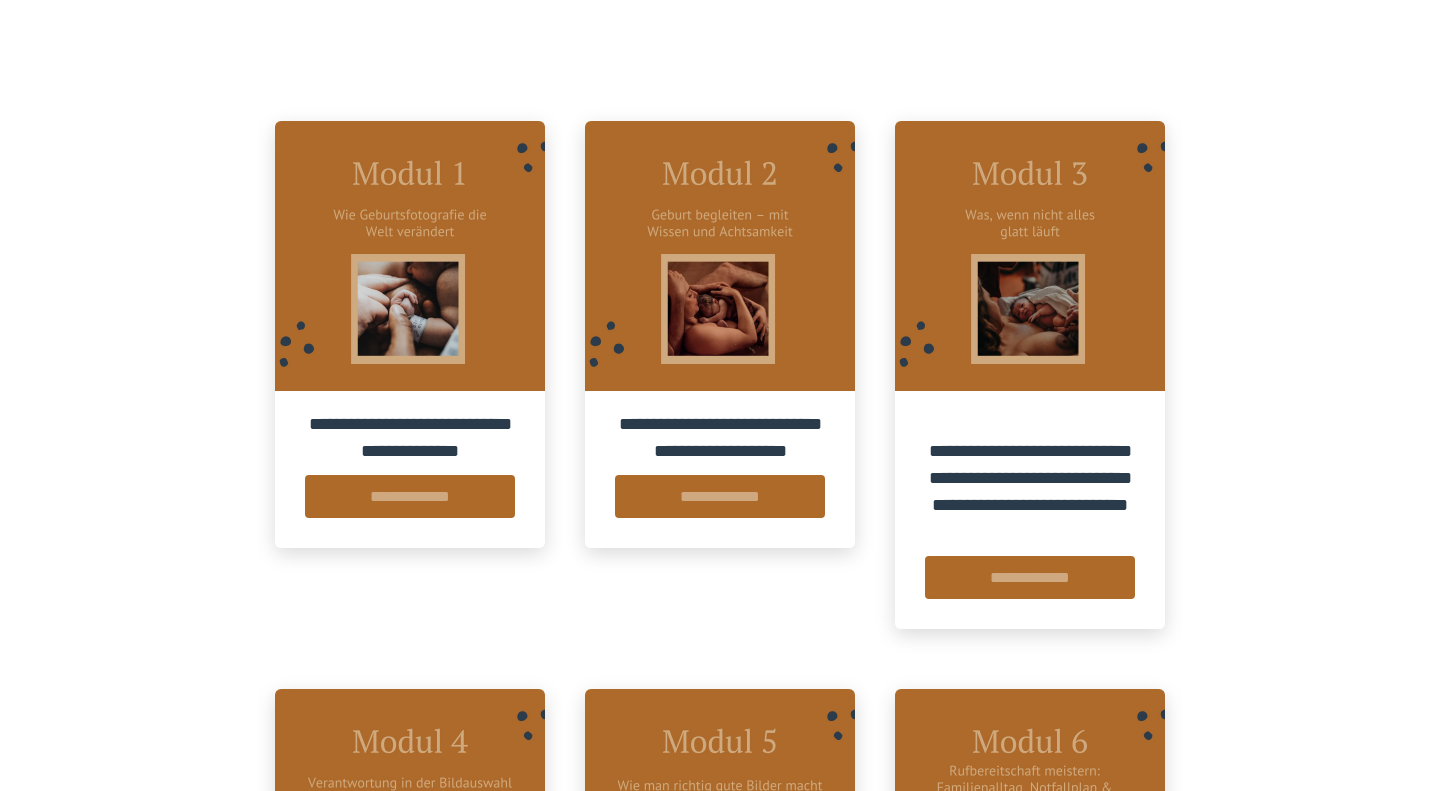 scroll, scrollTop: 105, scrollLeft: 0, axis: vertical 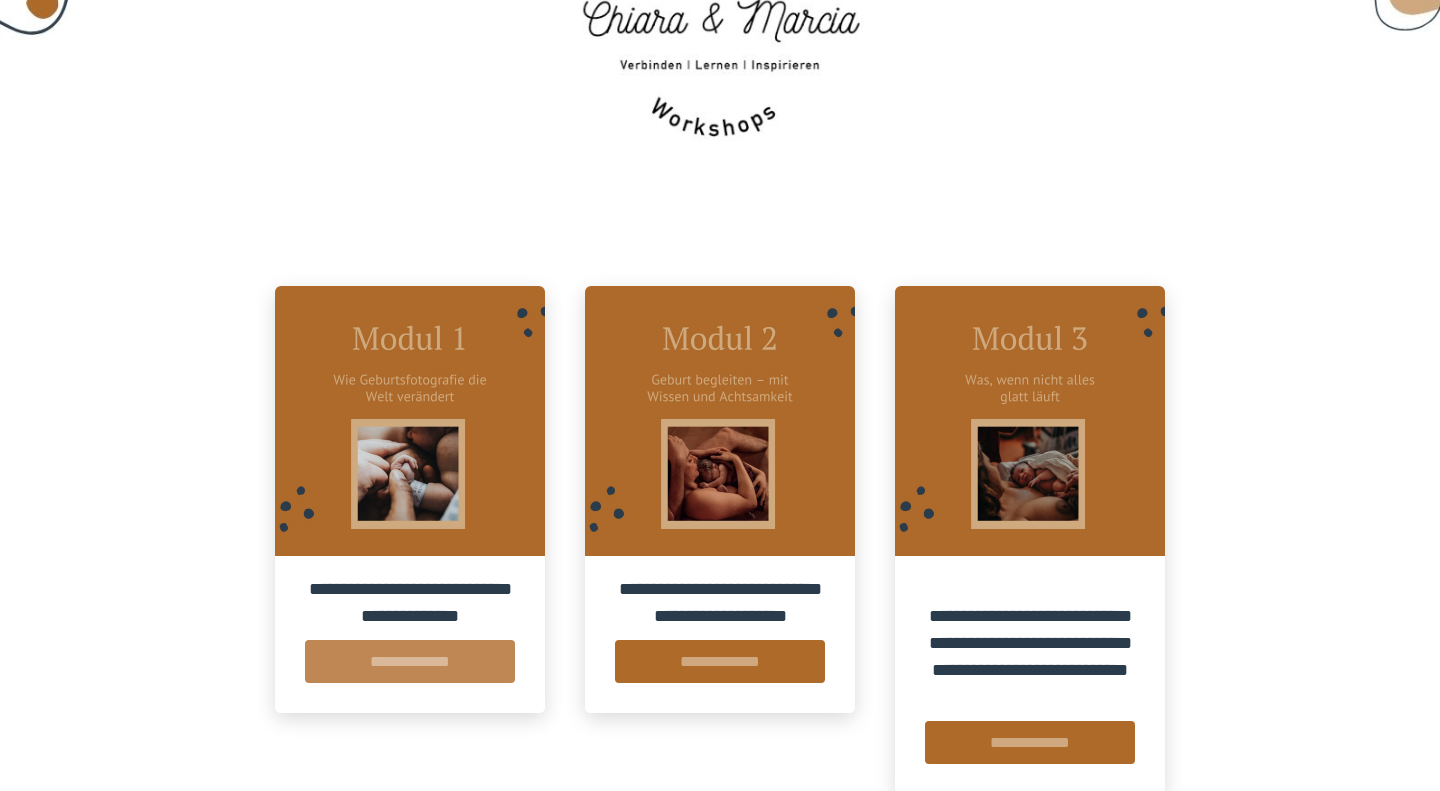 click on "**********" at bounding box center (410, 661) 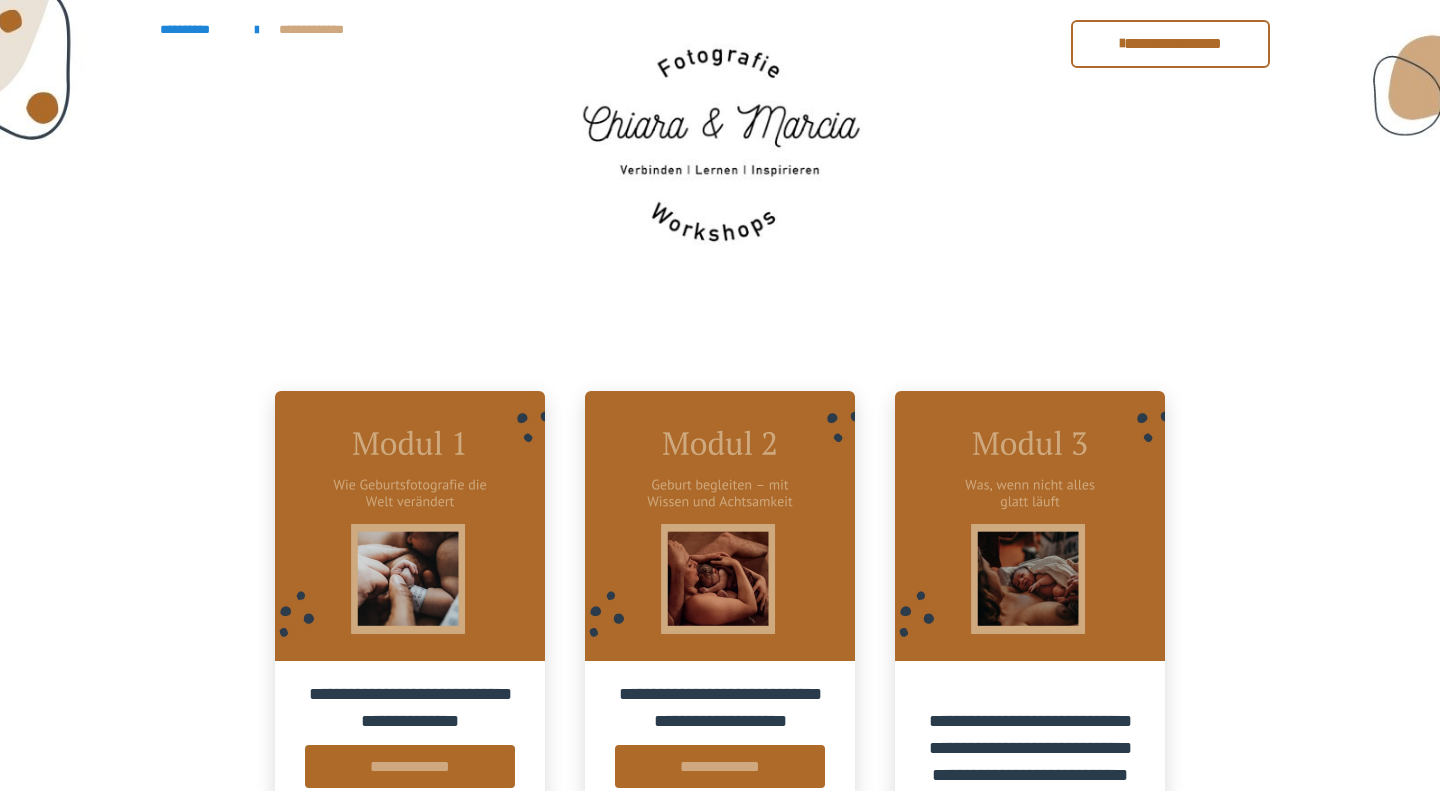 click on "**********" at bounding box center [1170, 44] 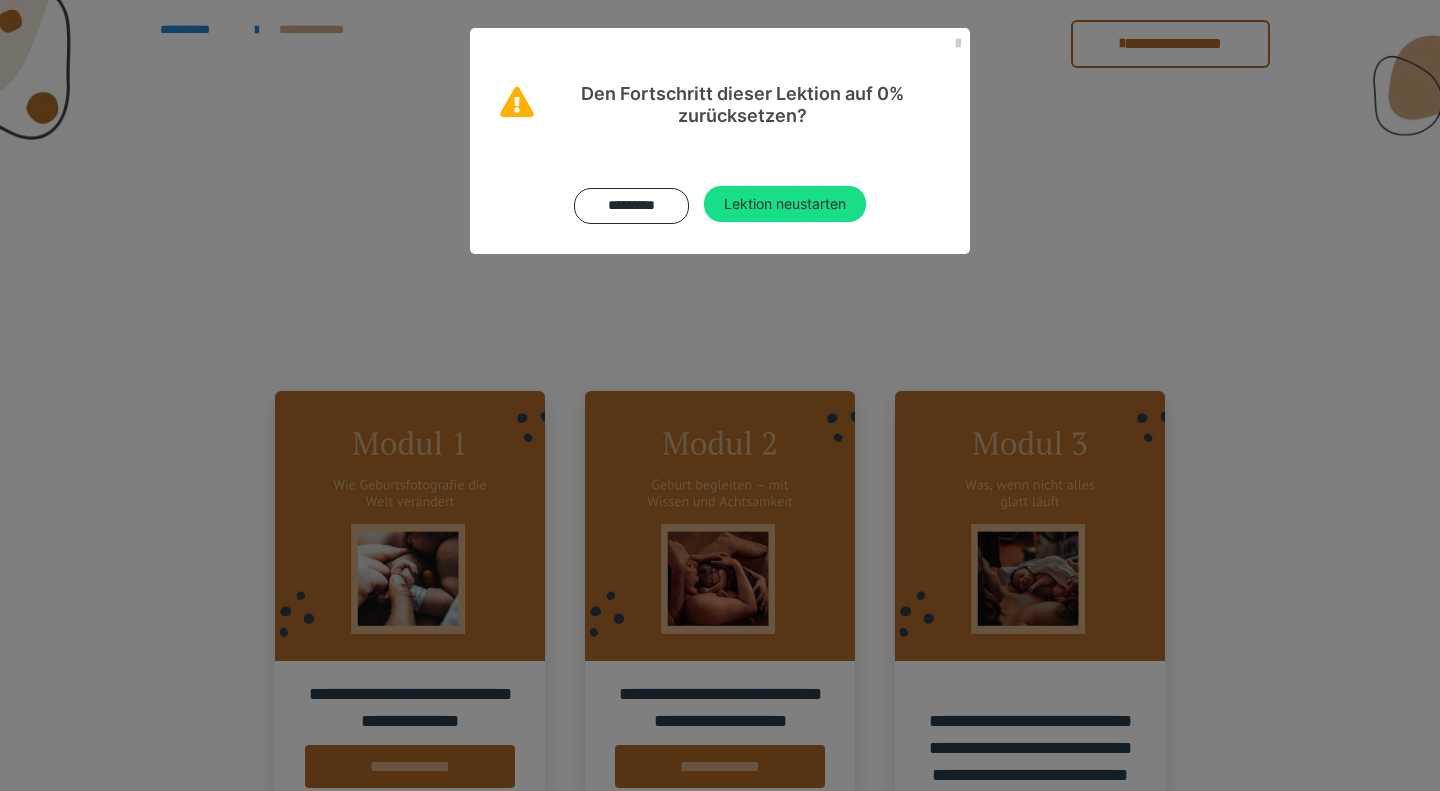 click on "********* Lektion neustarten" at bounding box center [720, 190] 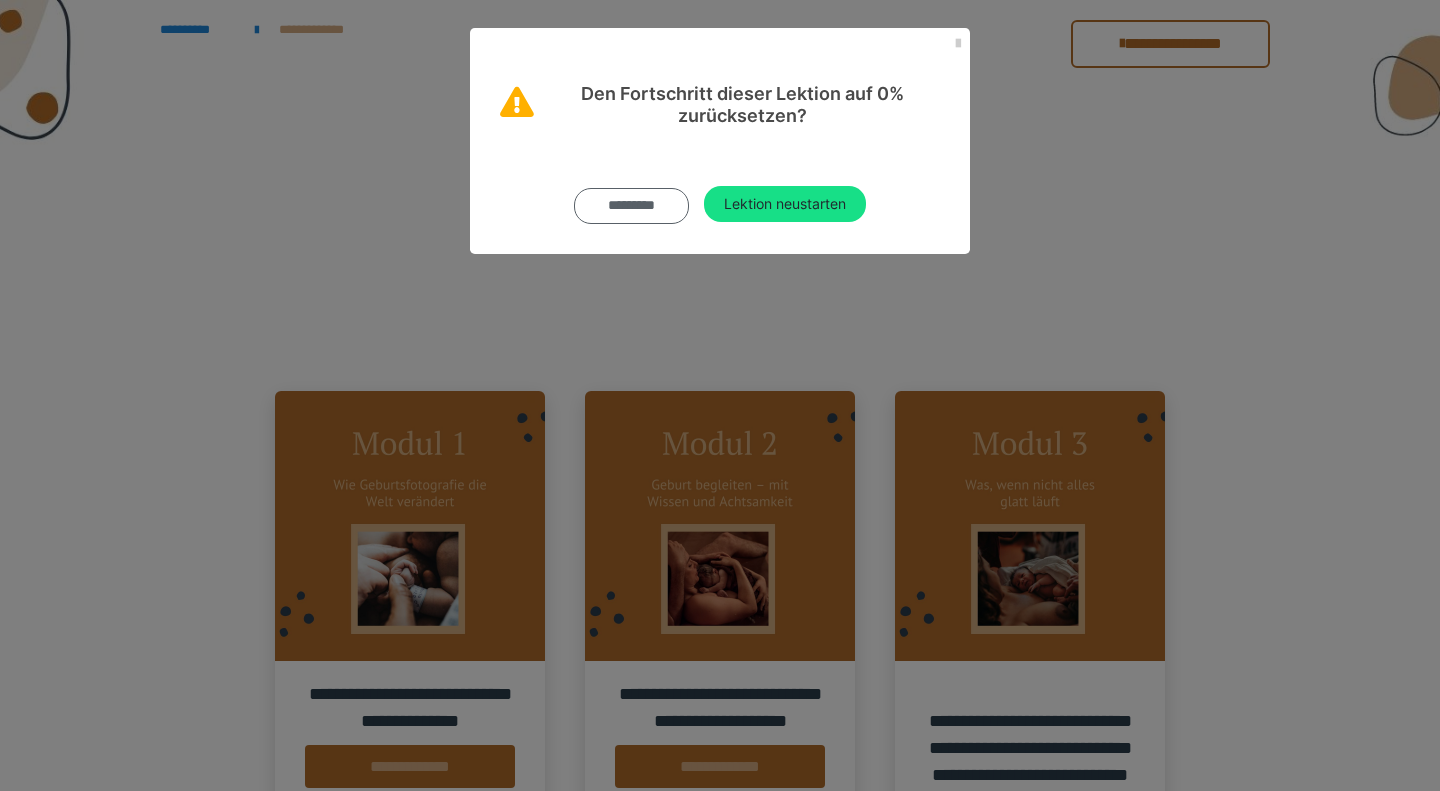 click on "*********" at bounding box center [631, 206] 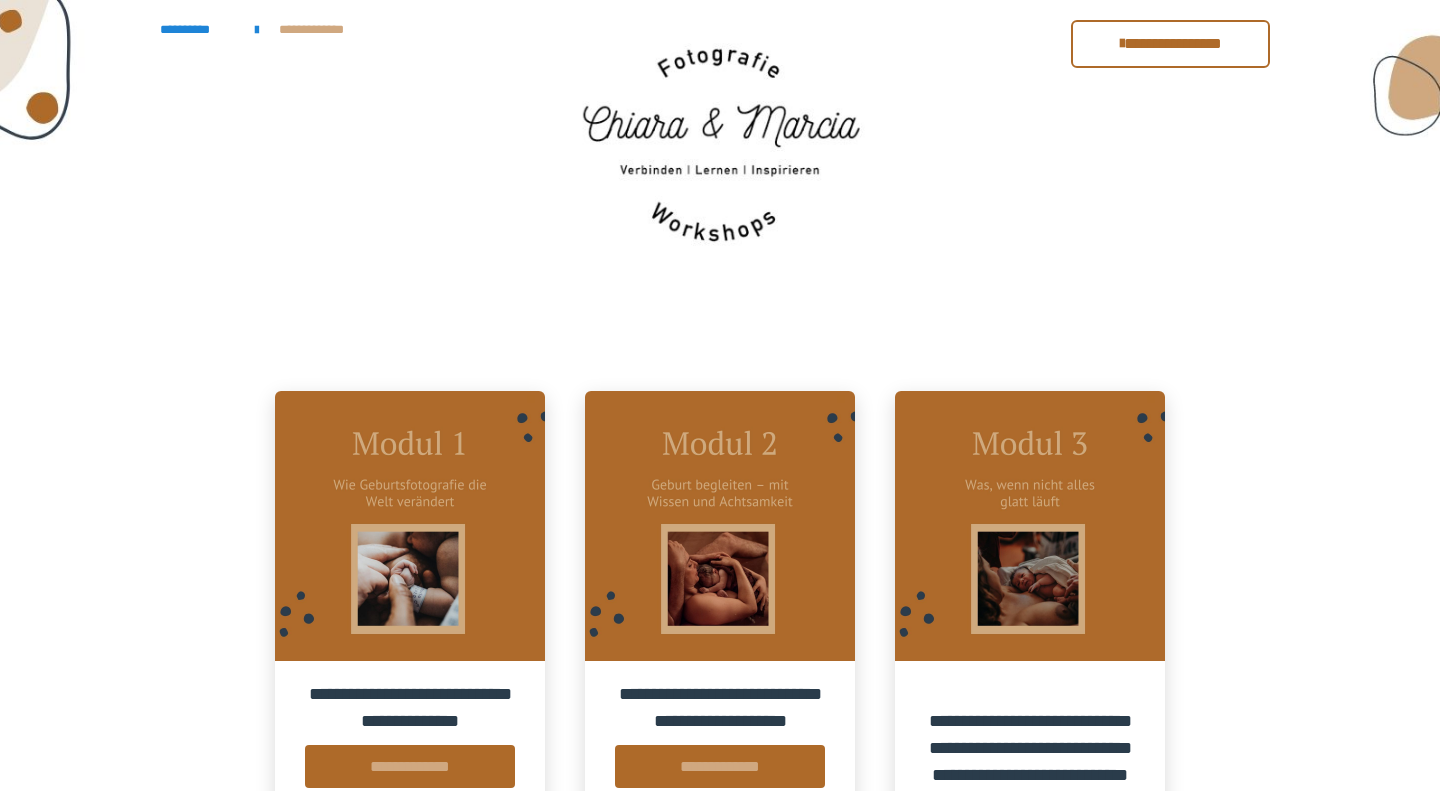 click on "********* Lektion neustarten" at bounding box center [720, 140] 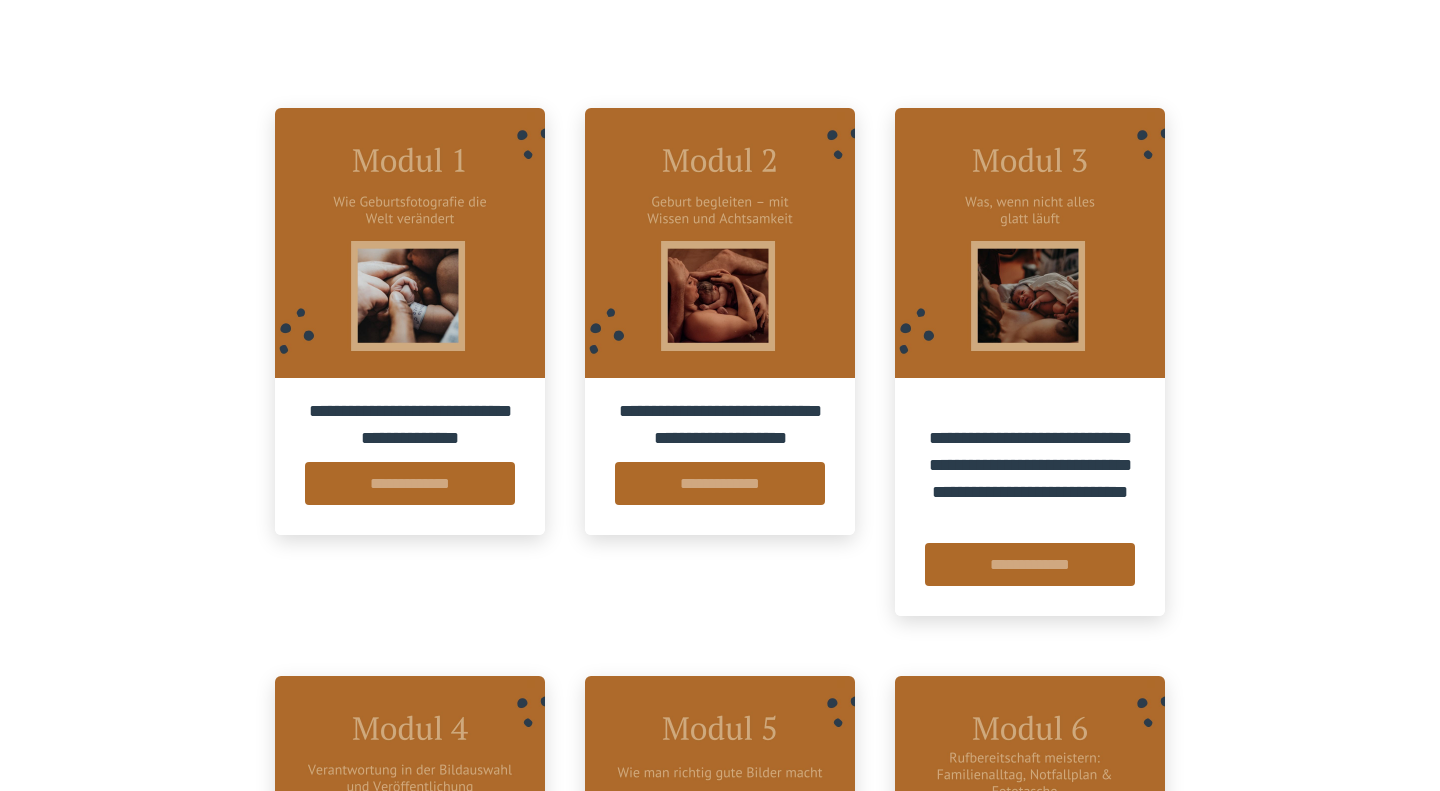 scroll, scrollTop: 288, scrollLeft: 0, axis: vertical 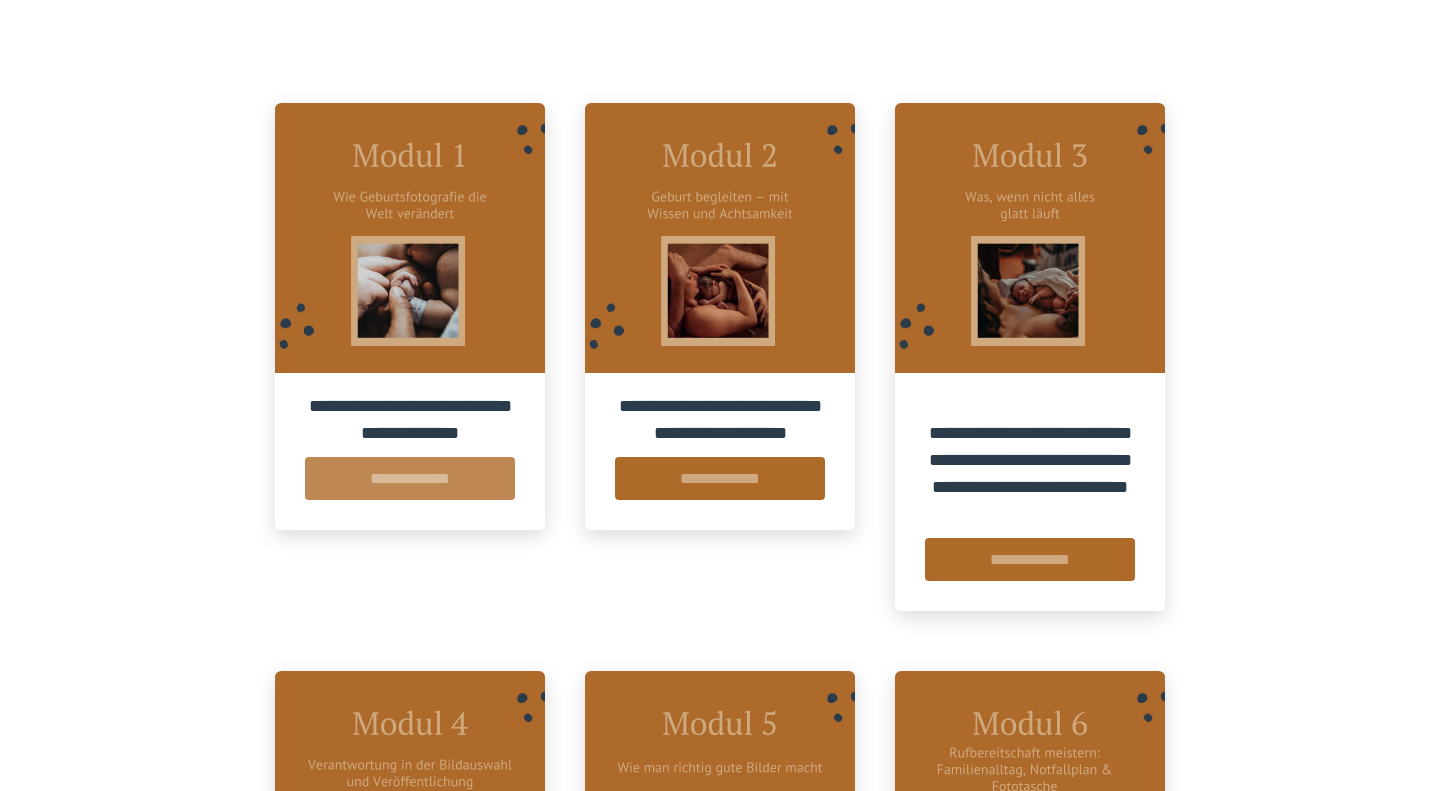 click on "**********" at bounding box center (410, 478) 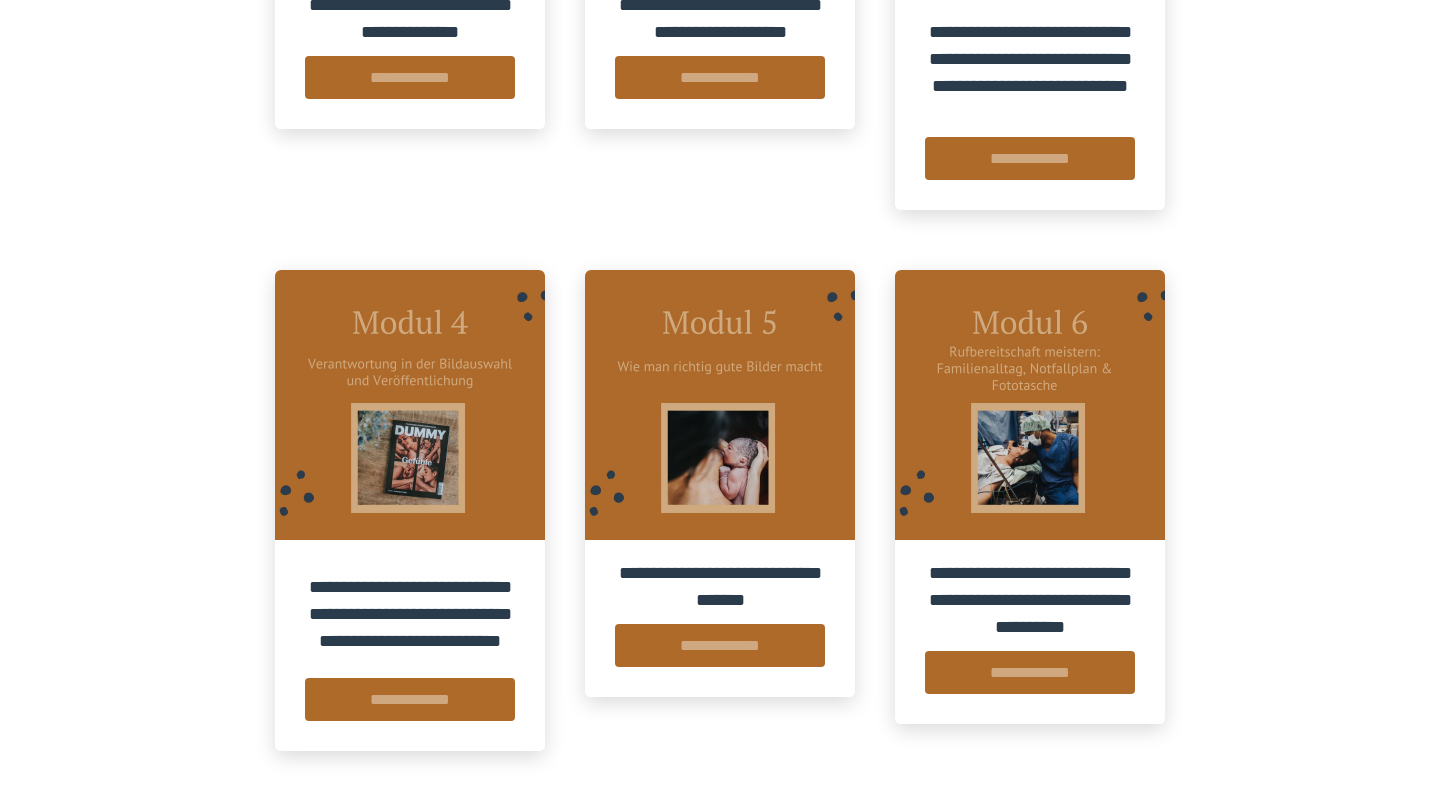 scroll, scrollTop: 700, scrollLeft: 0, axis: vertical 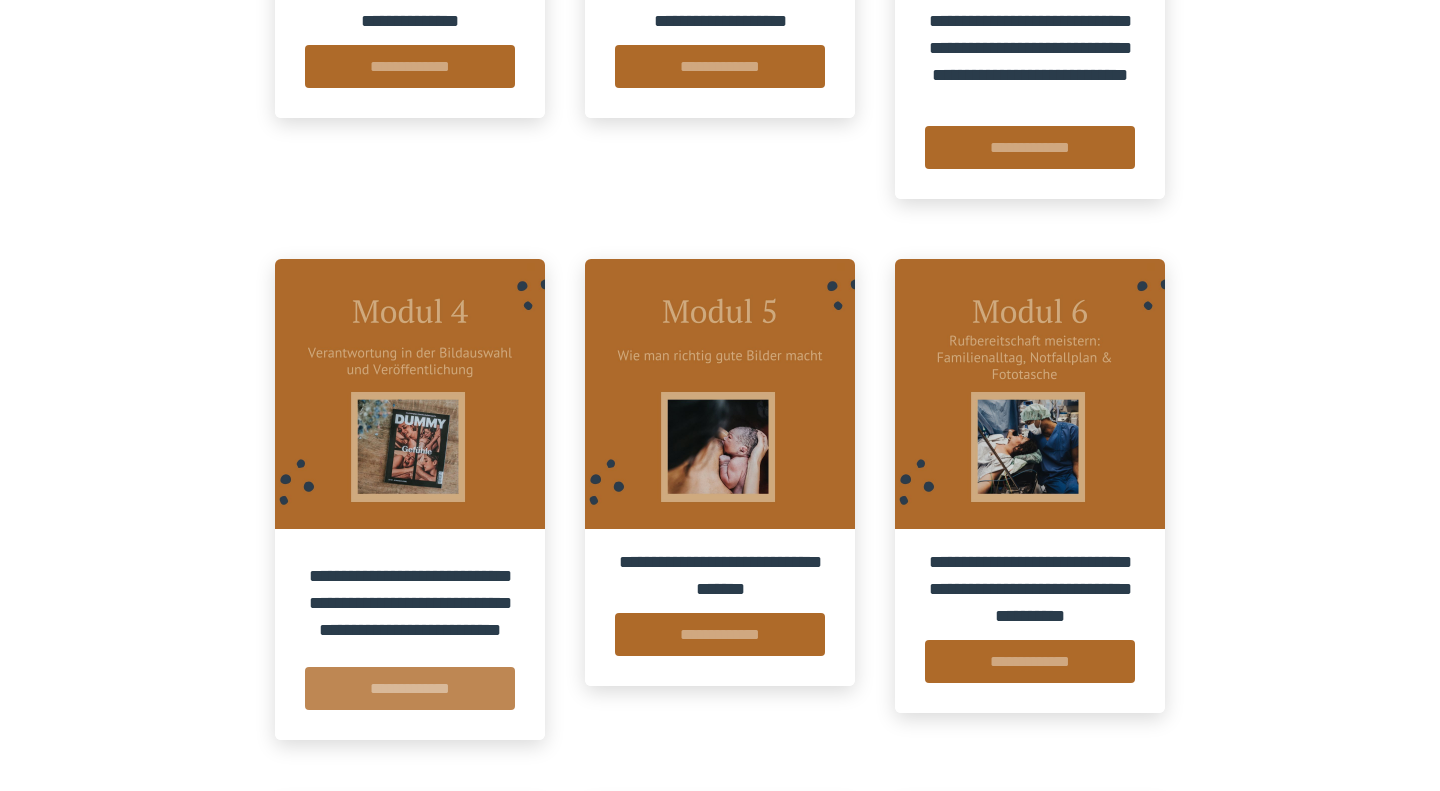 click on "**********" at bounding box center [410, 688] 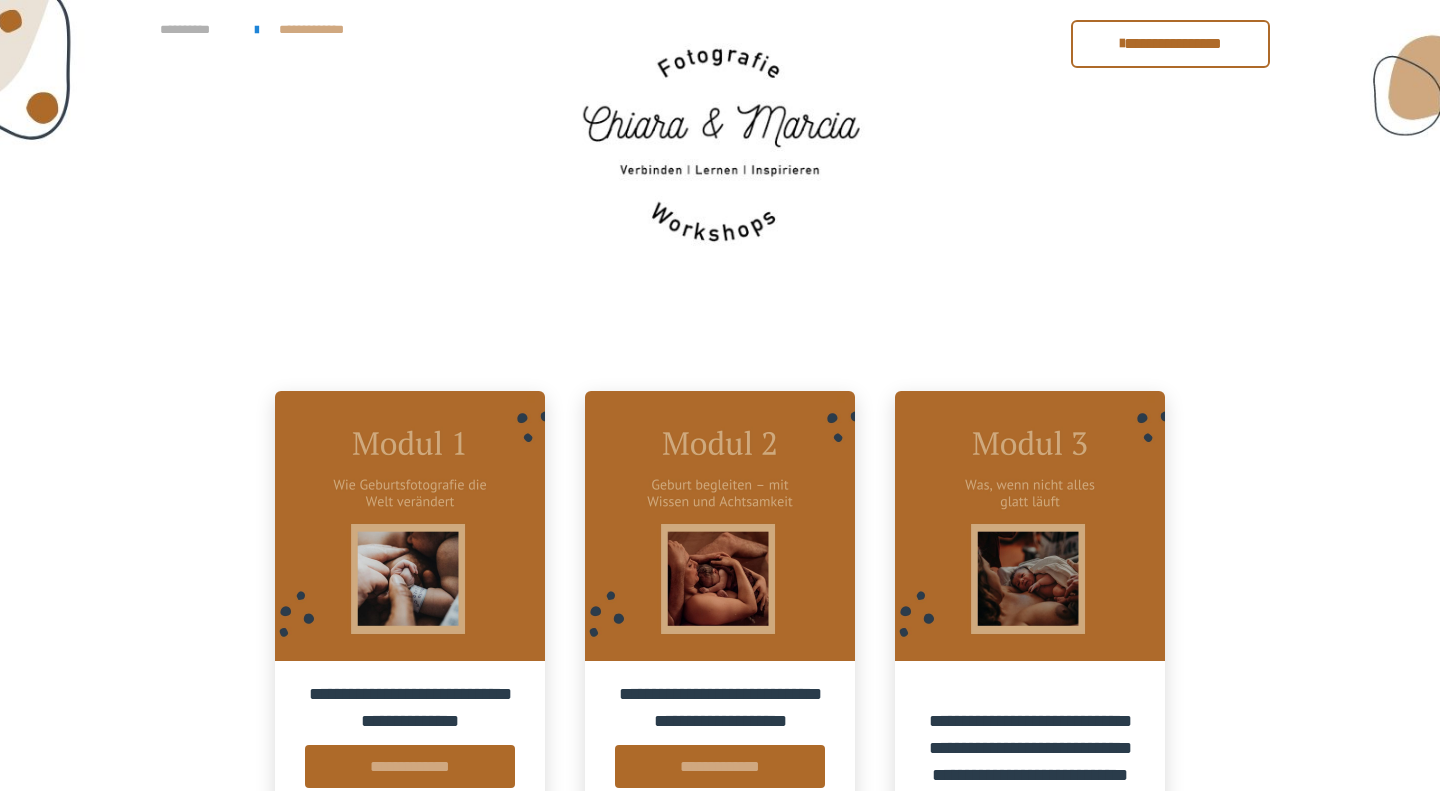 click on "**********" at bounding box center [197, 30] 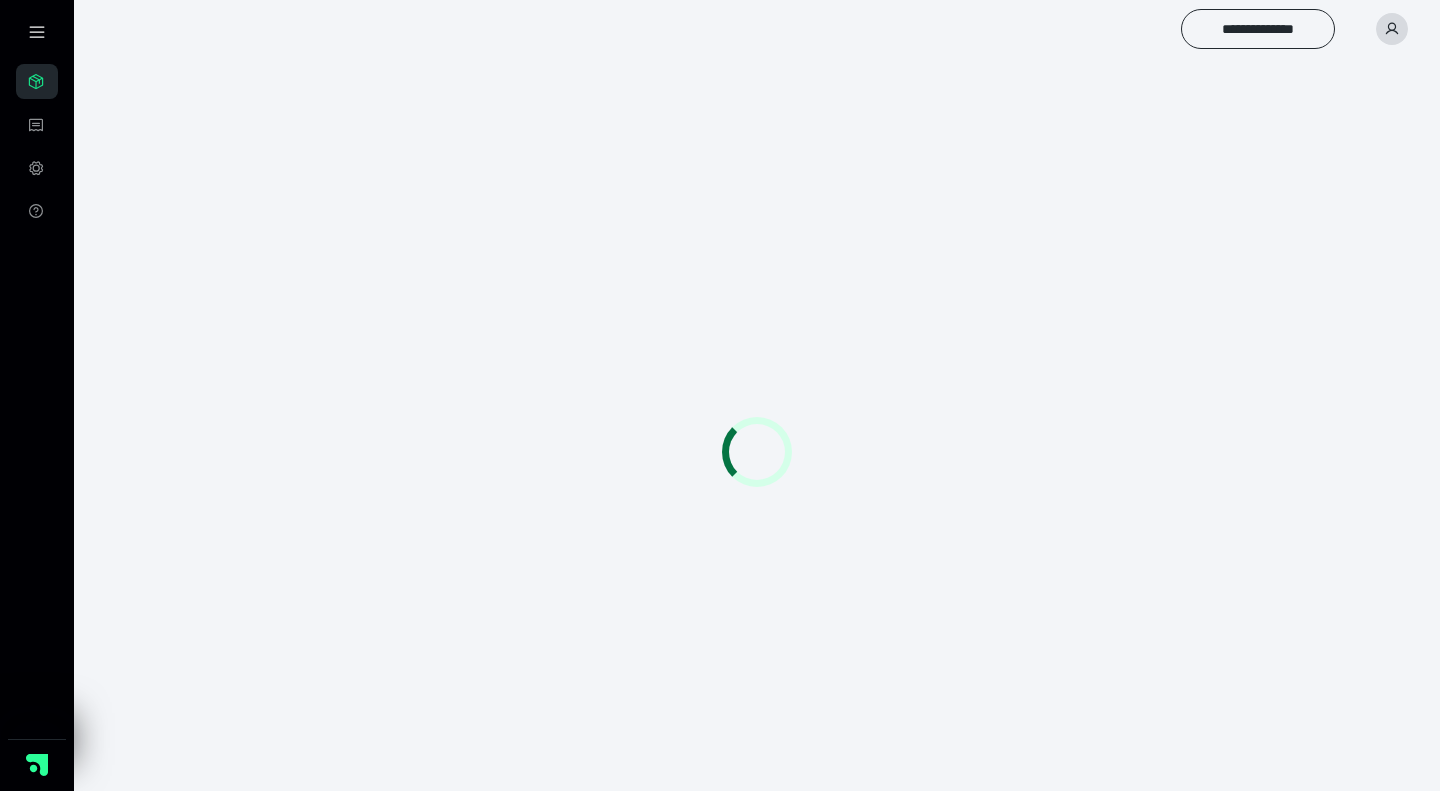 scroll, scrollTop: 0, scrollLeft: 0, axis: both 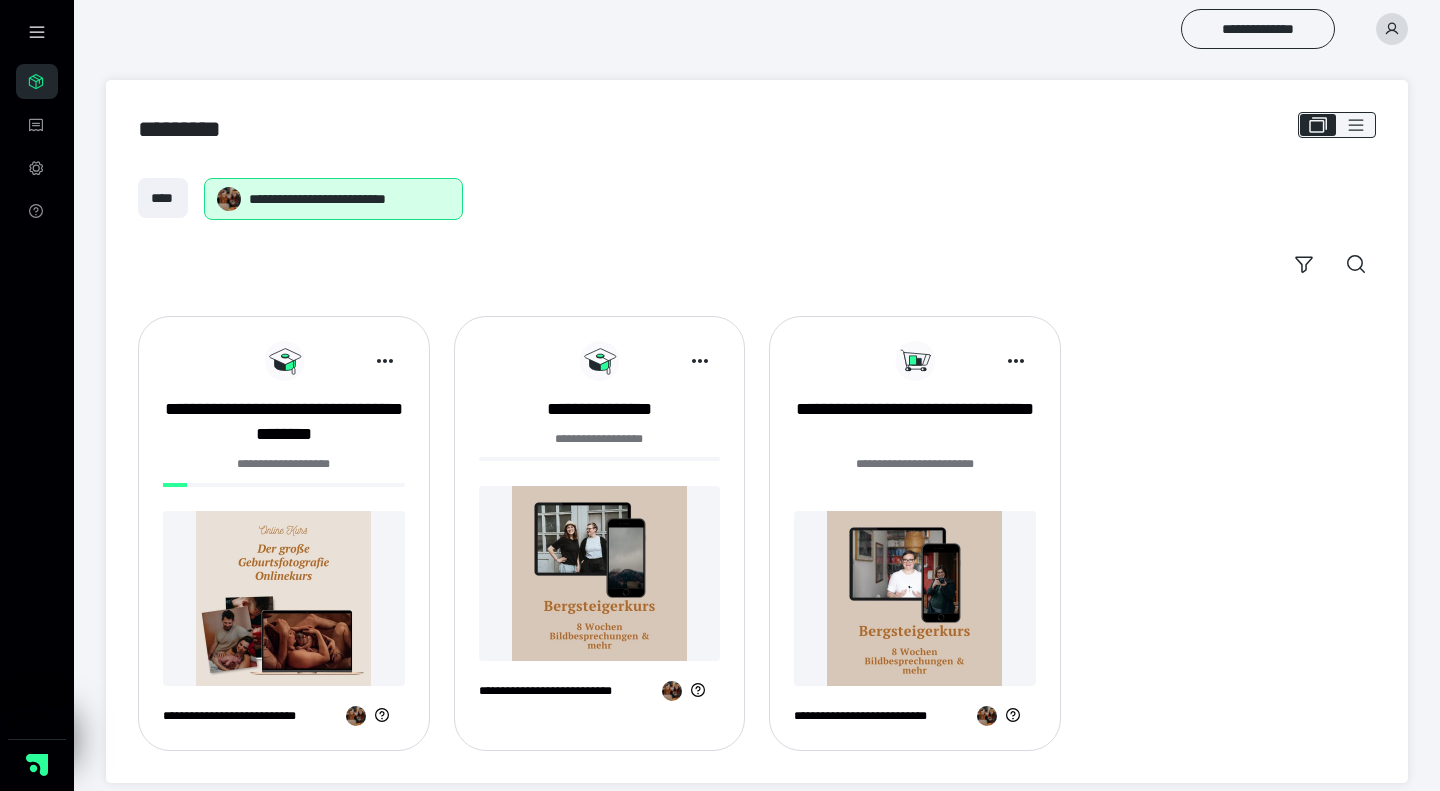 click at bounding box center [284, 598] 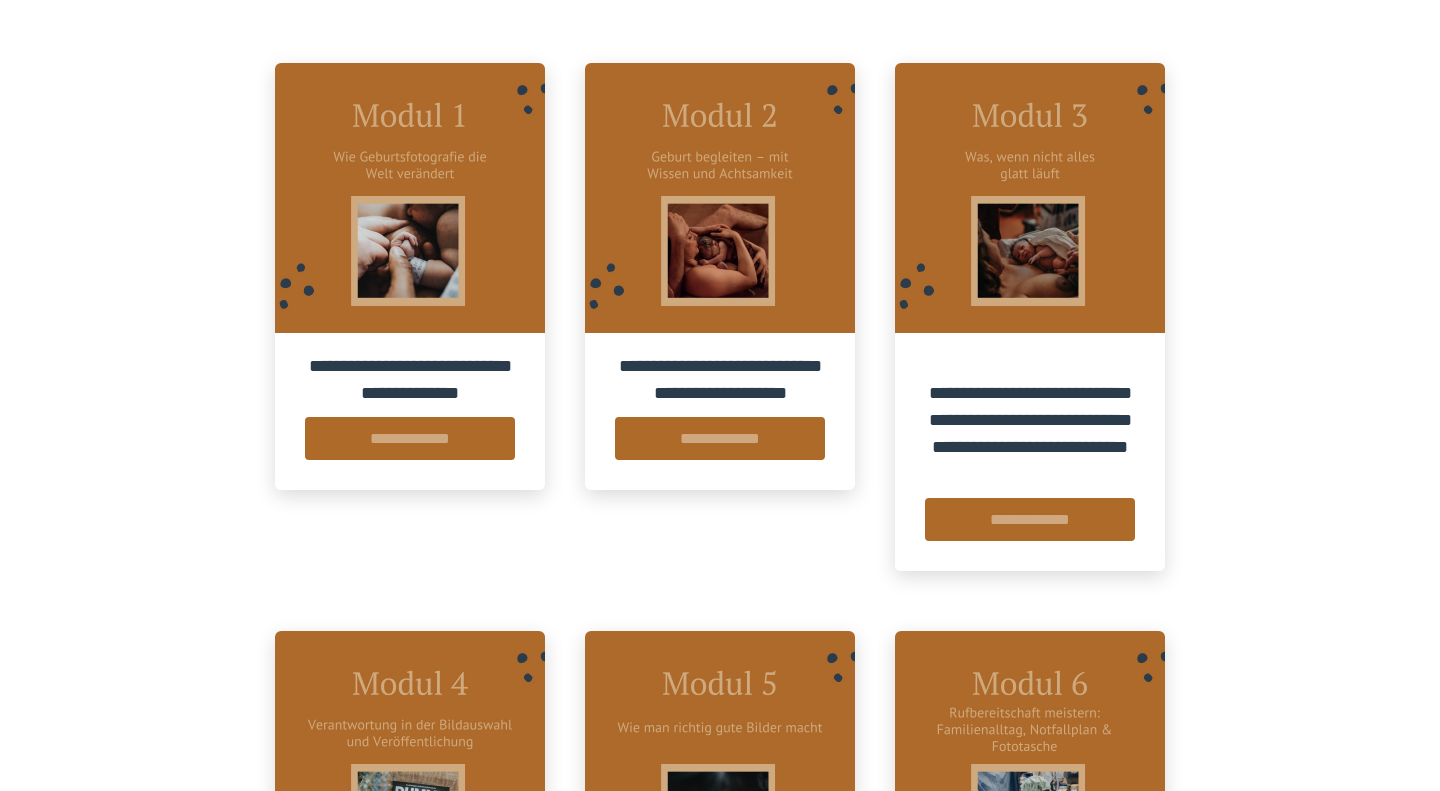 scroll, scrollTop: 331, scrollLeft: 0, axis: vertical 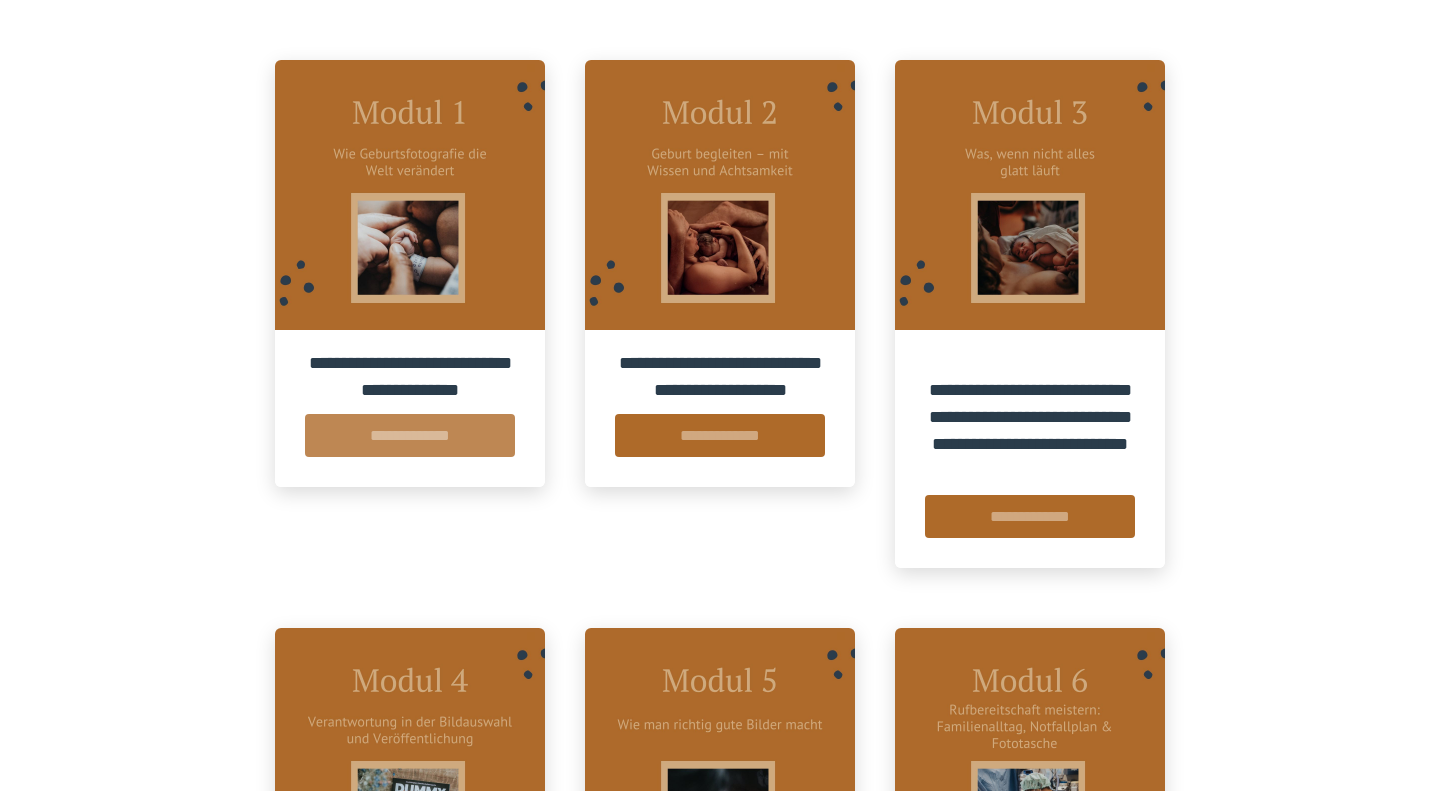 click on "**********" at bounding box center (410, 435) 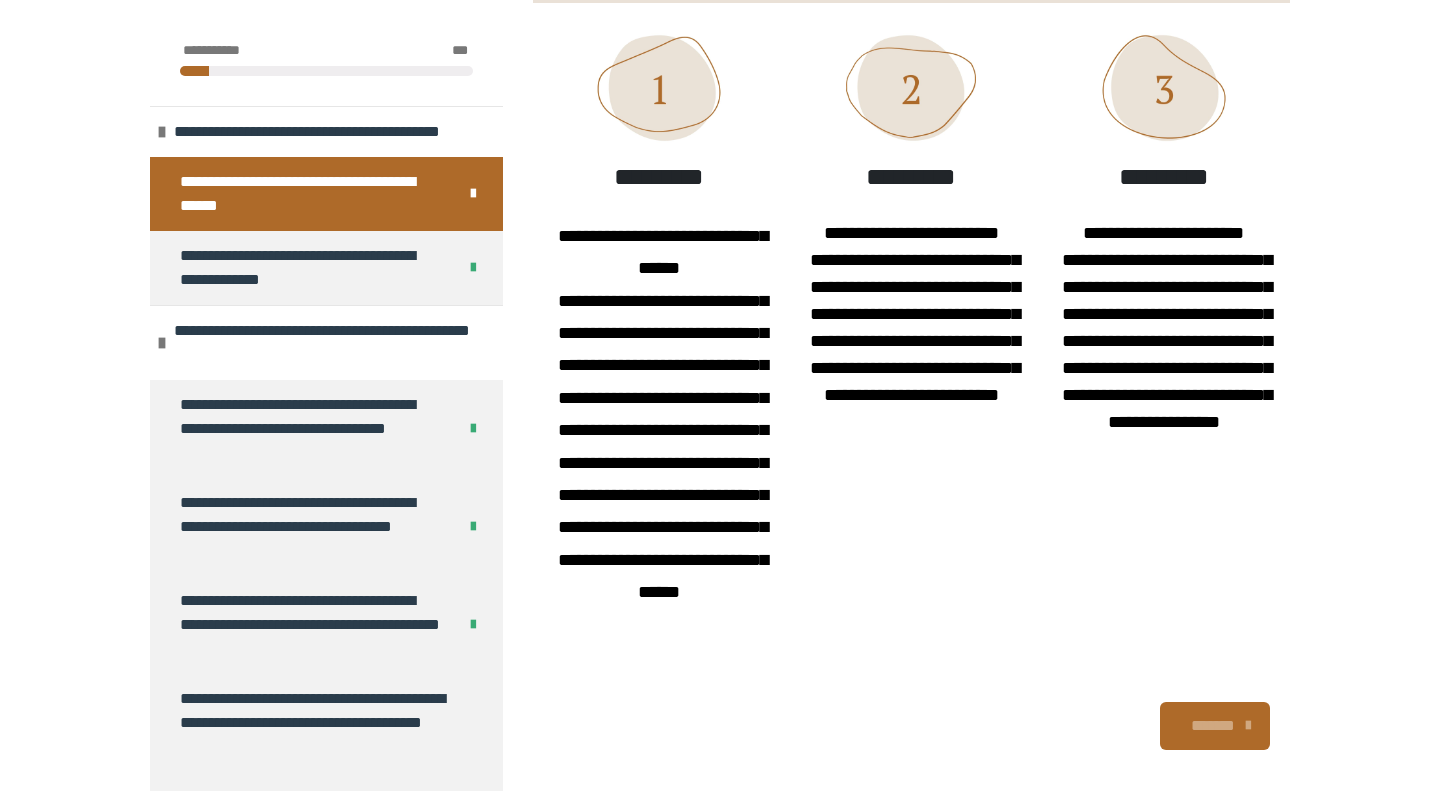 scroll, scrollTop: 1970, scrollLeft: 0, axis: vertical 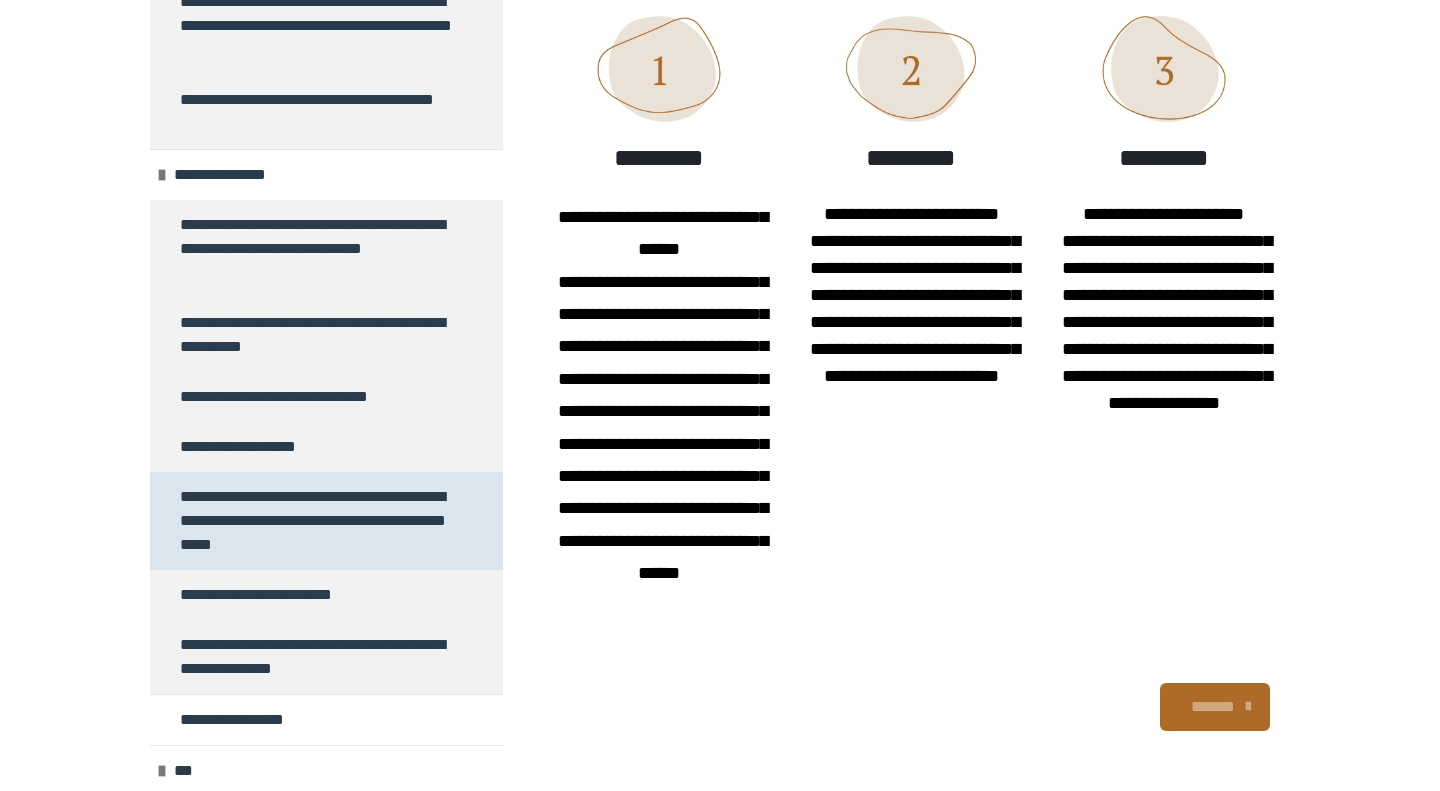 click on "**********" at bounding box center (318, 521) 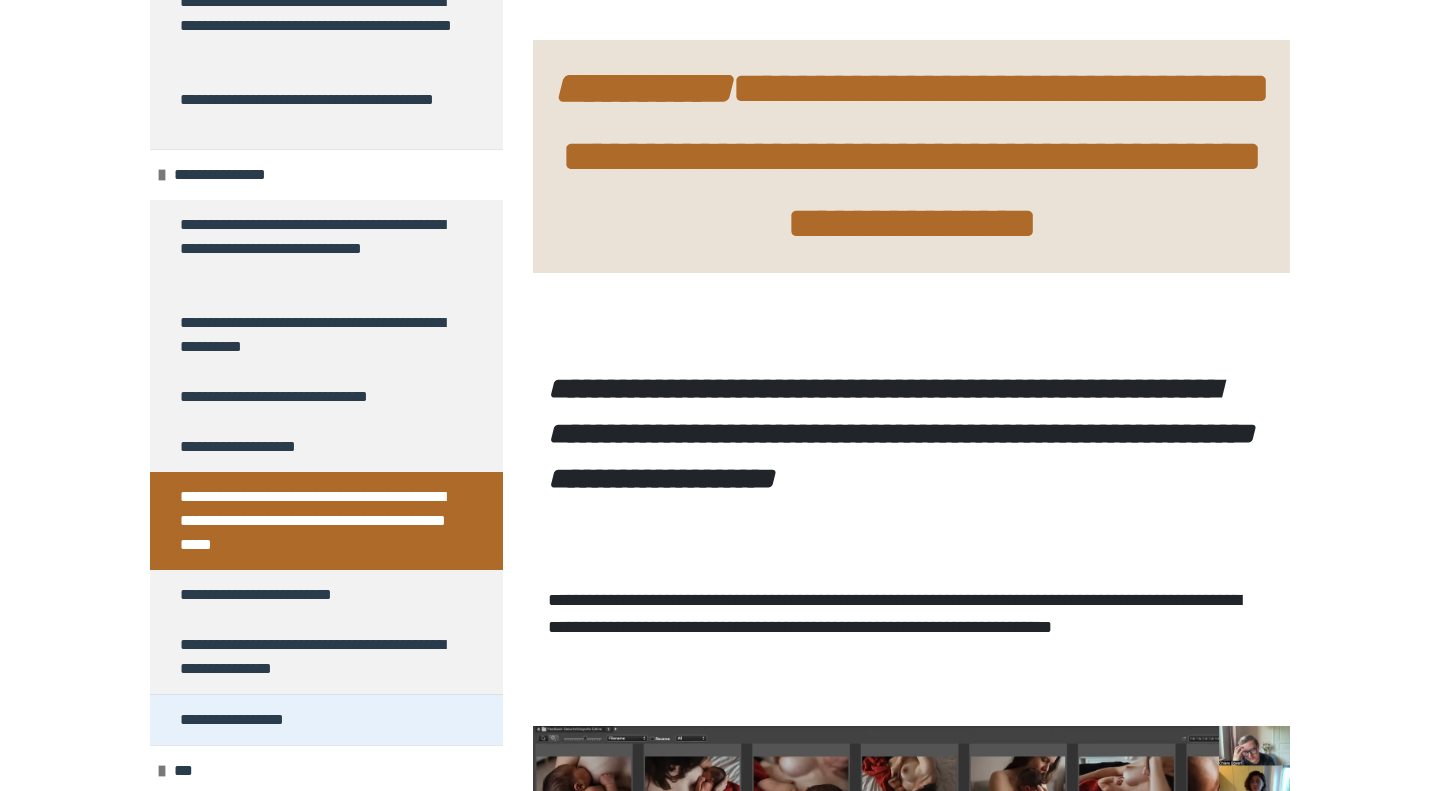 click on "**********" at bounding box center [244, 720] 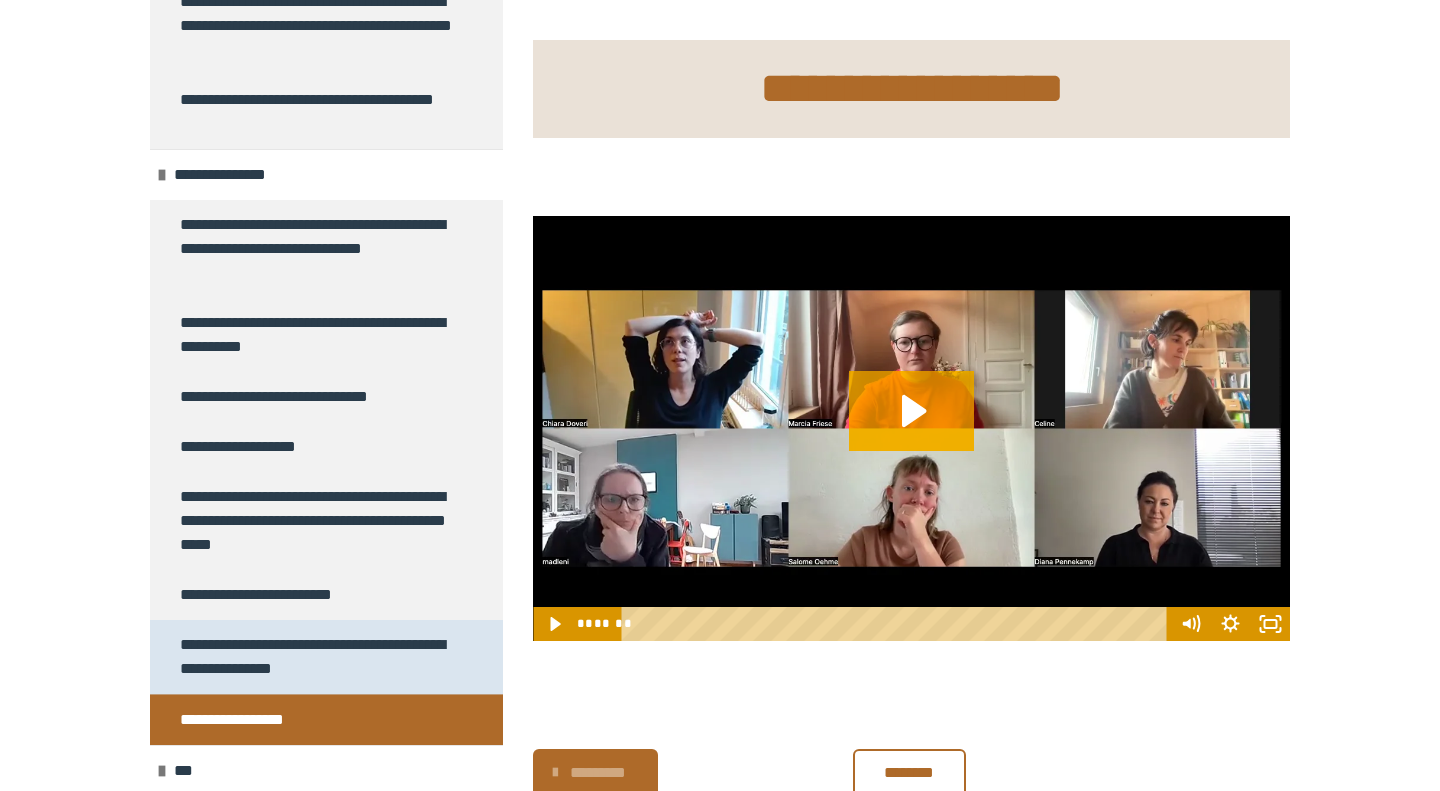 click on "**********" at bounding box center [318, 657] 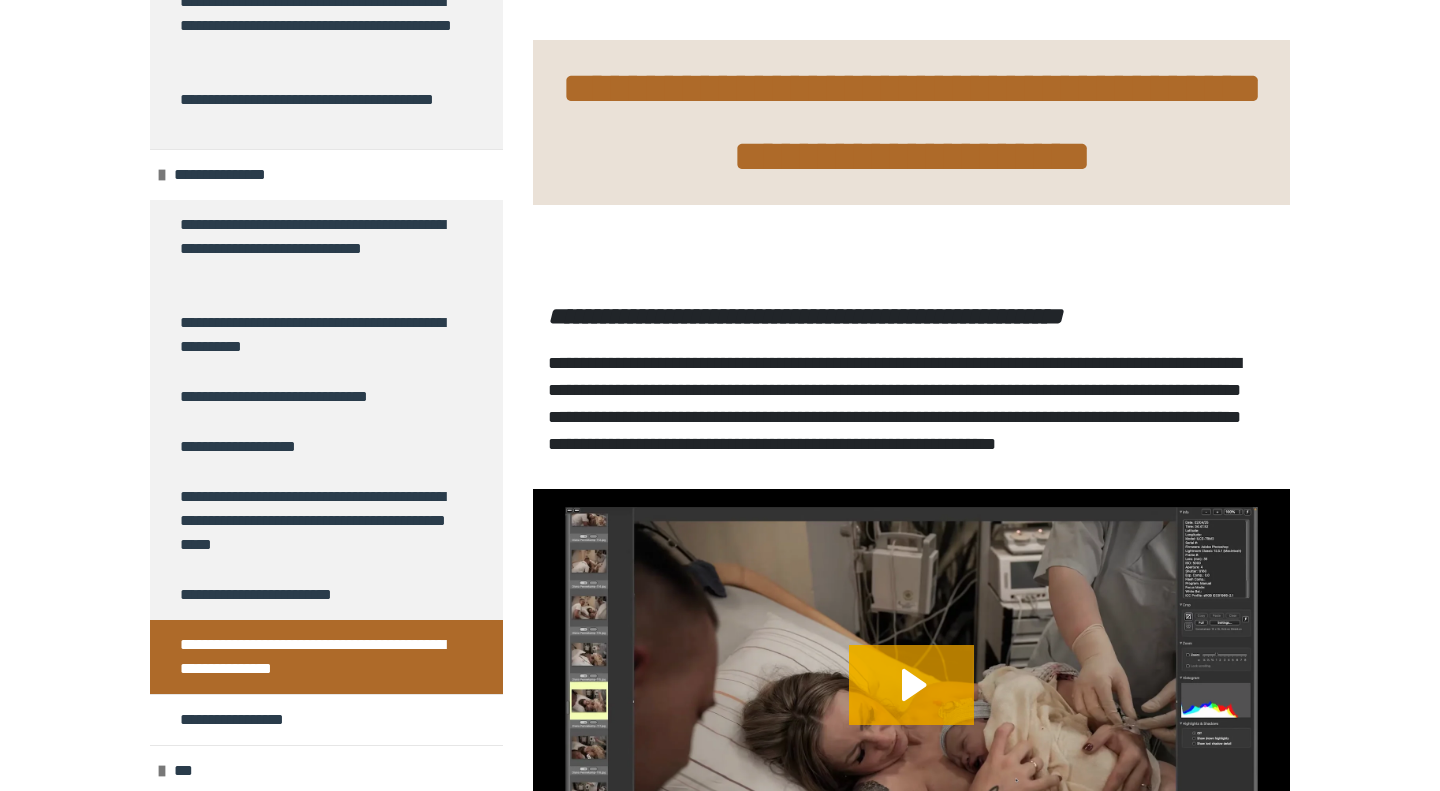 scroll, scrollTop: 559, scrollLeft: 0, axis: vertical 